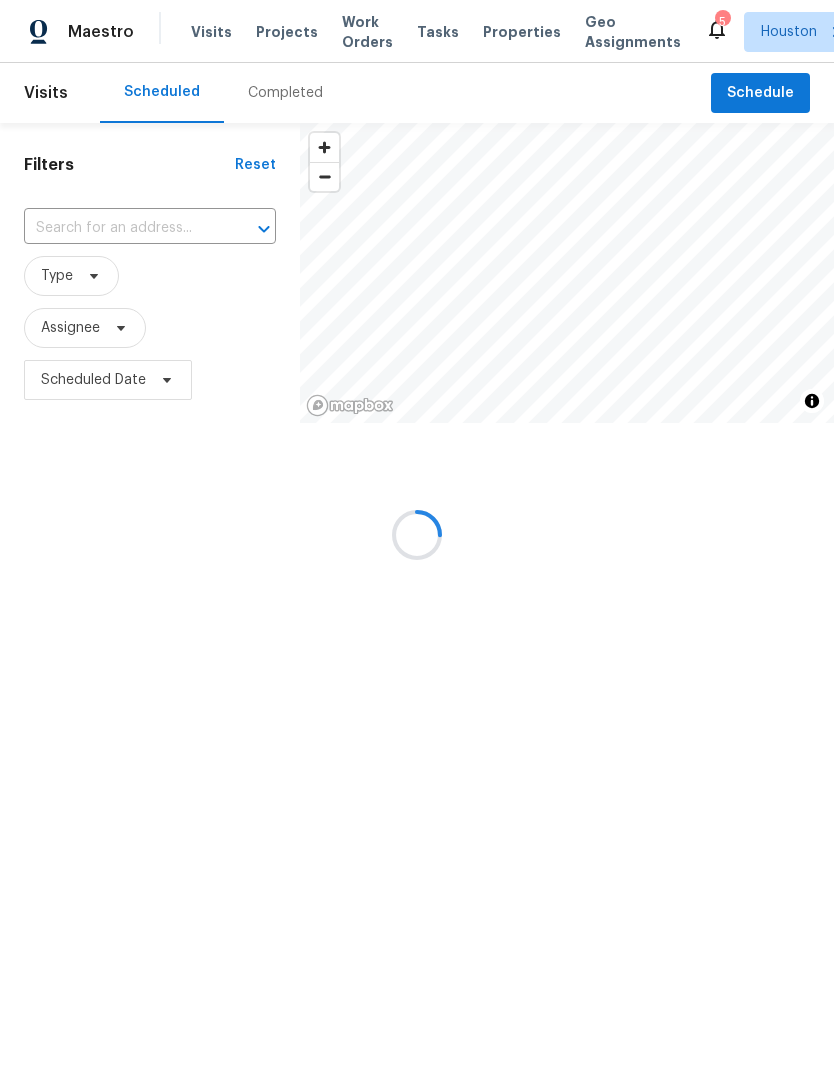 scroll, scrollTop: 0, scrollLeft: 0, axis: both 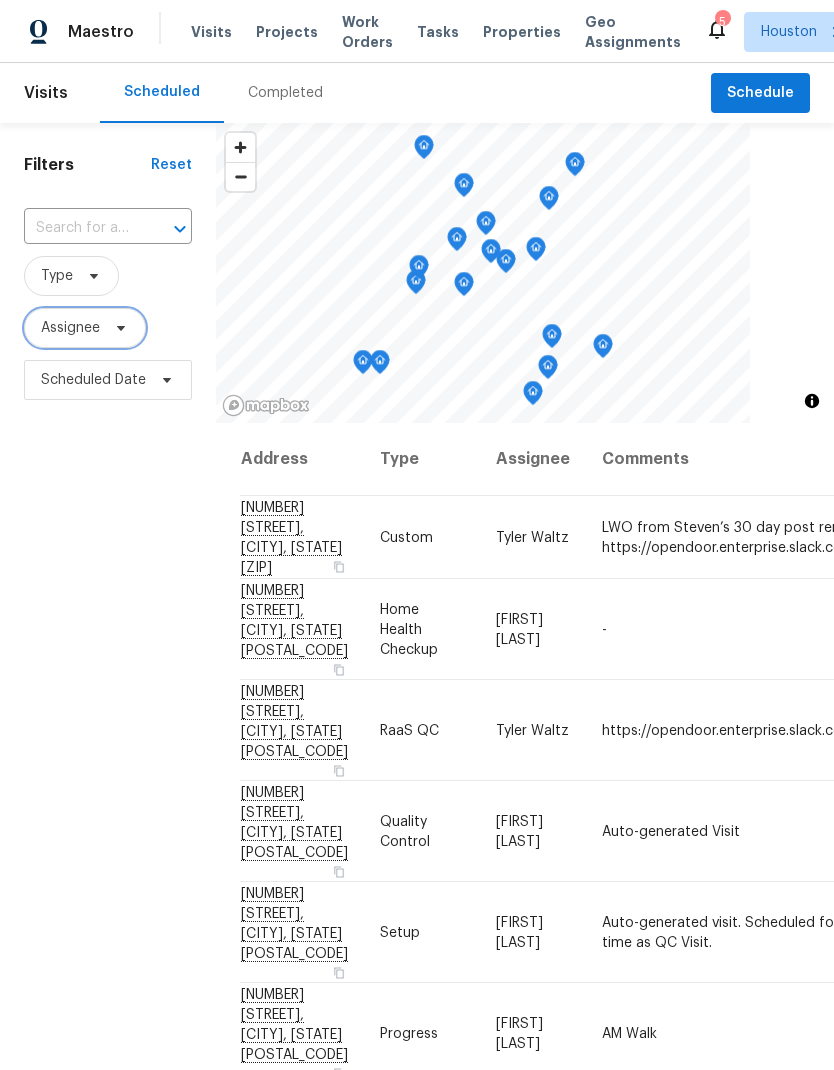 click on "Assignee" at bounding box center (70, 328) 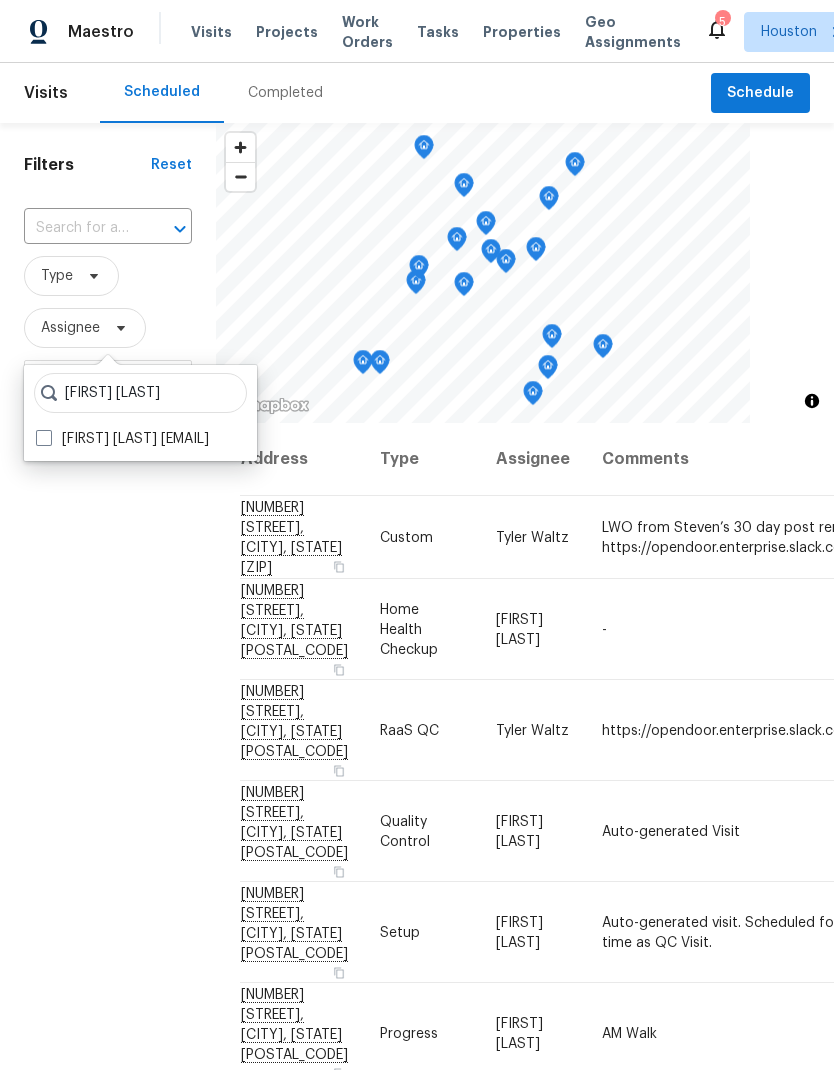 type on "[FIRST] [LAST]" 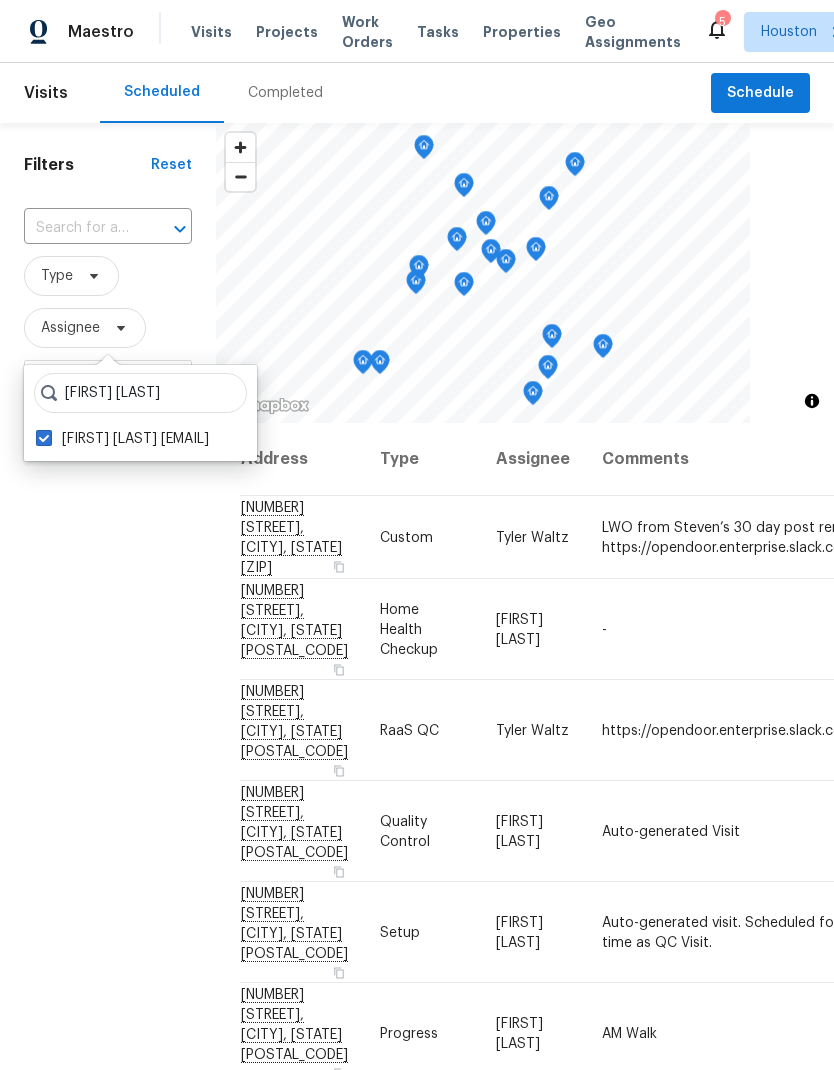 checkbox on "true" 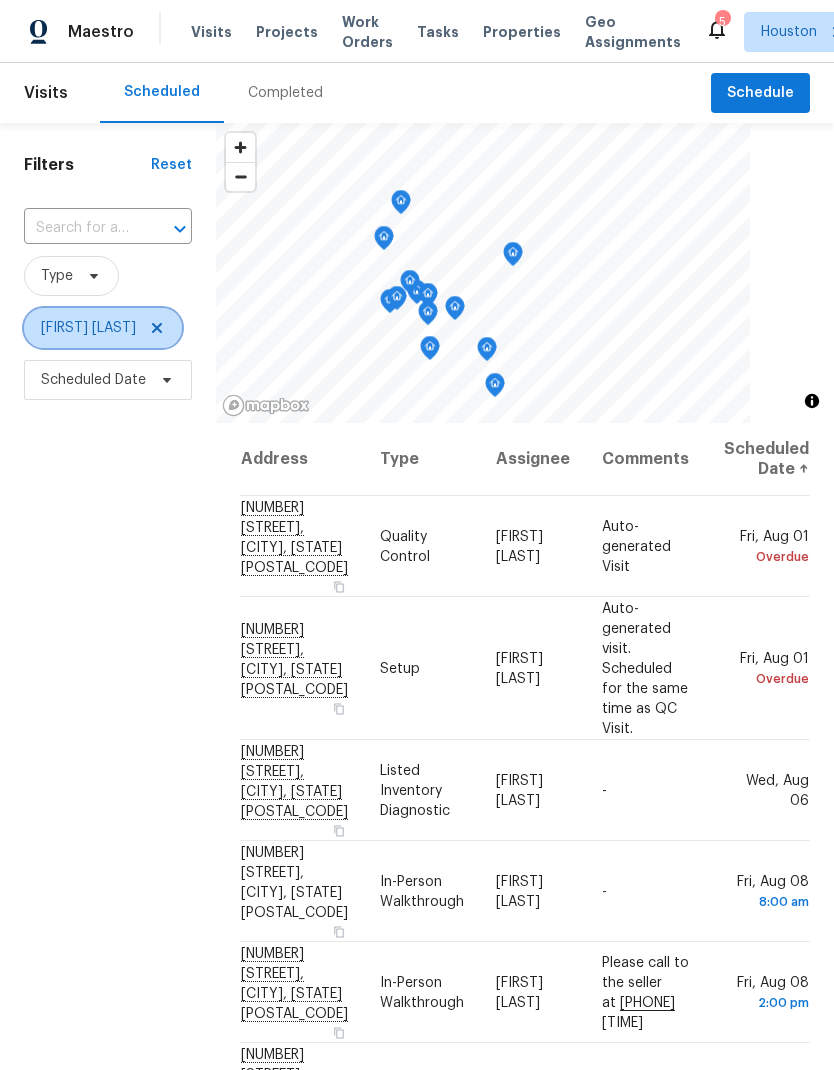click 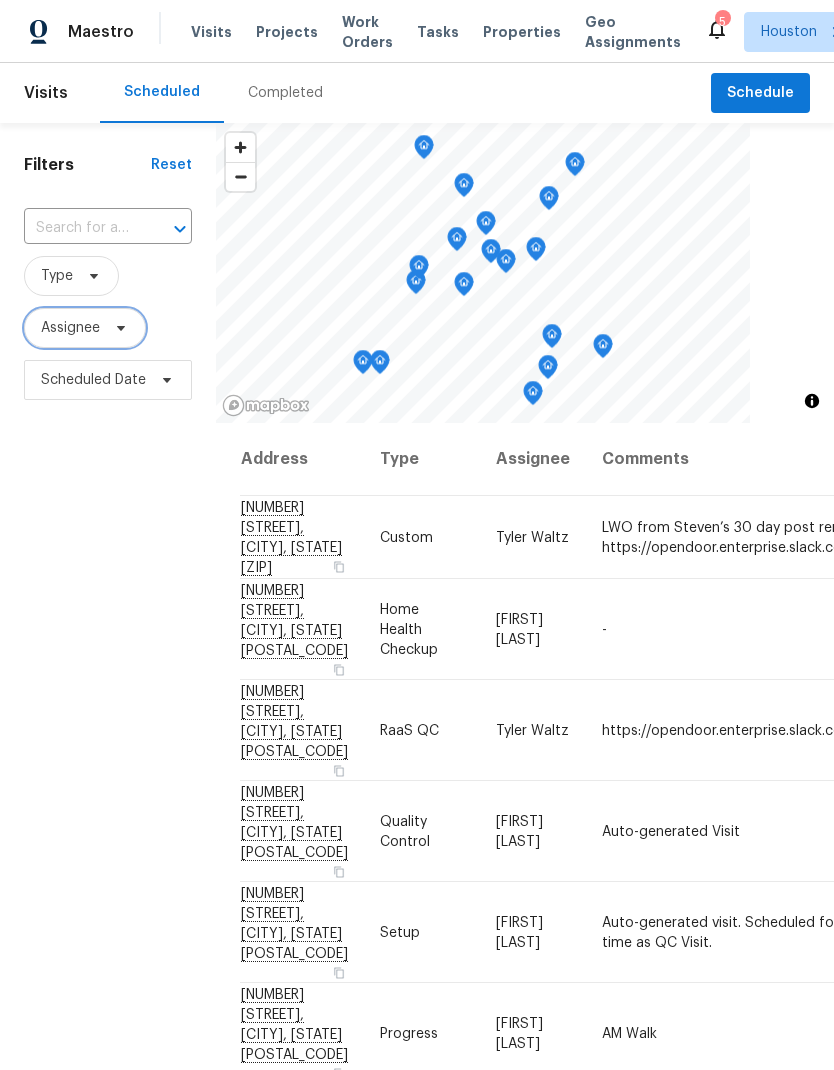 click on "Assignee" at bounding box center [85, 328] 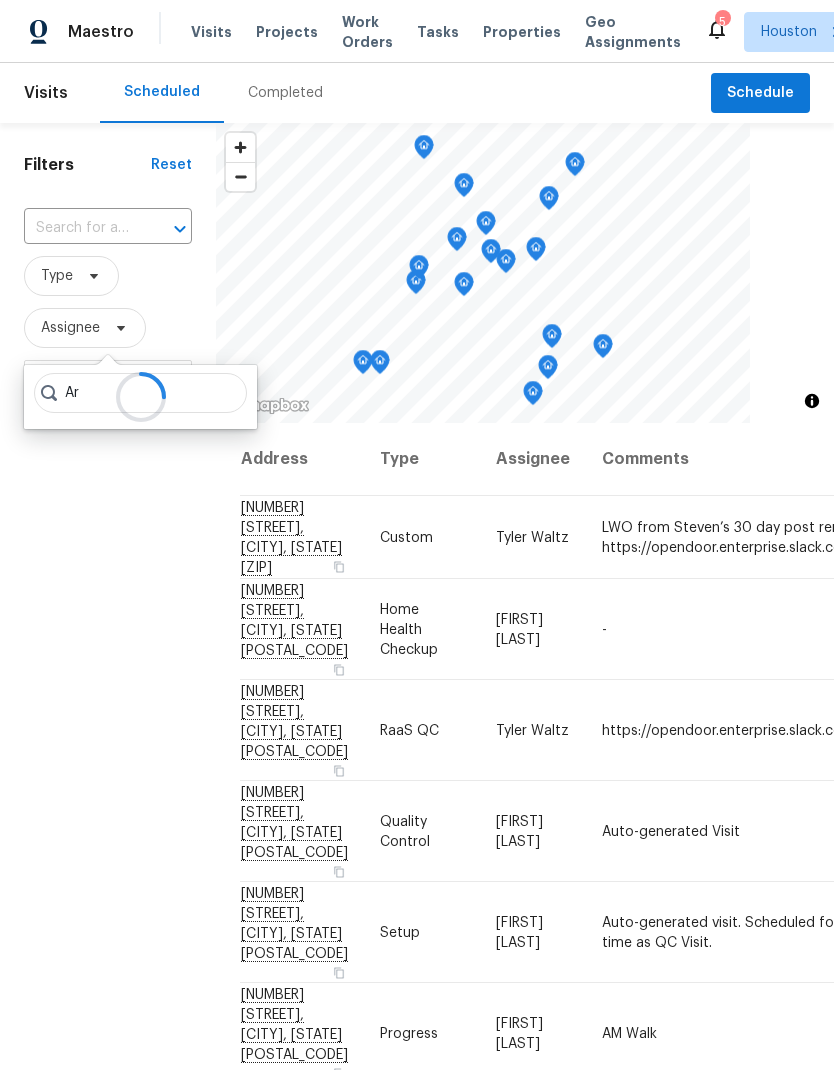 type on "A" 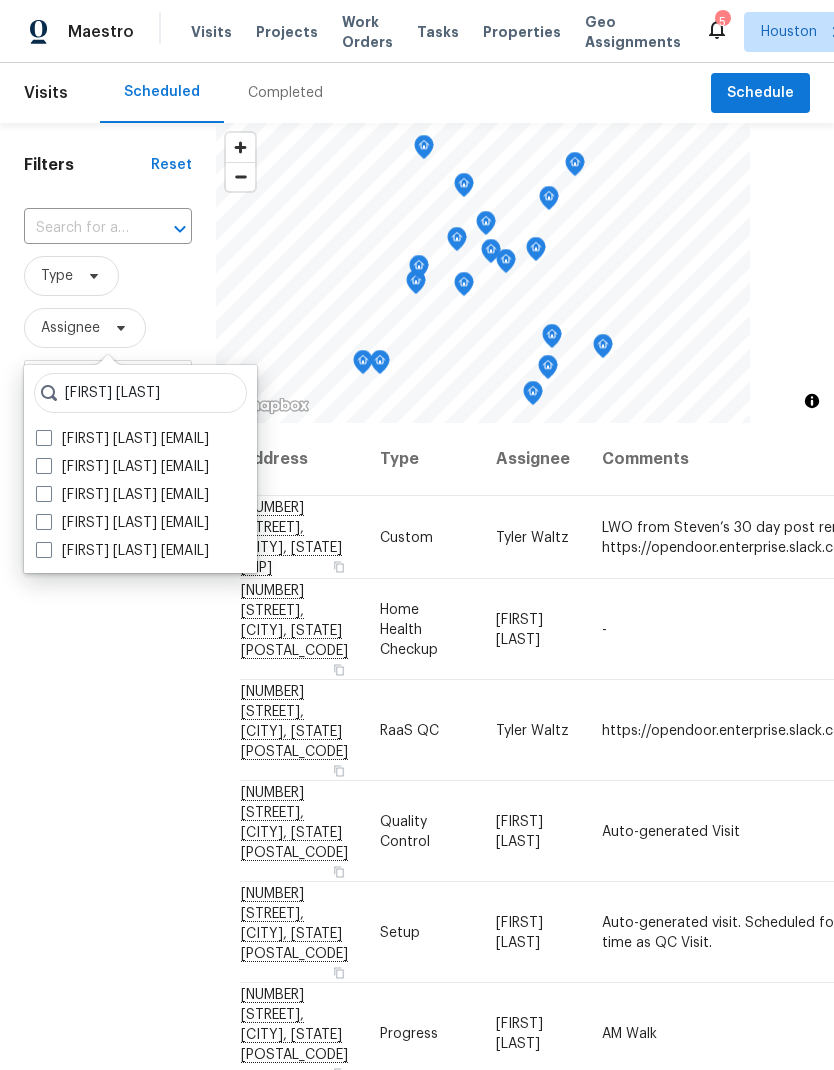 type on "[FIRST] [LAST]" 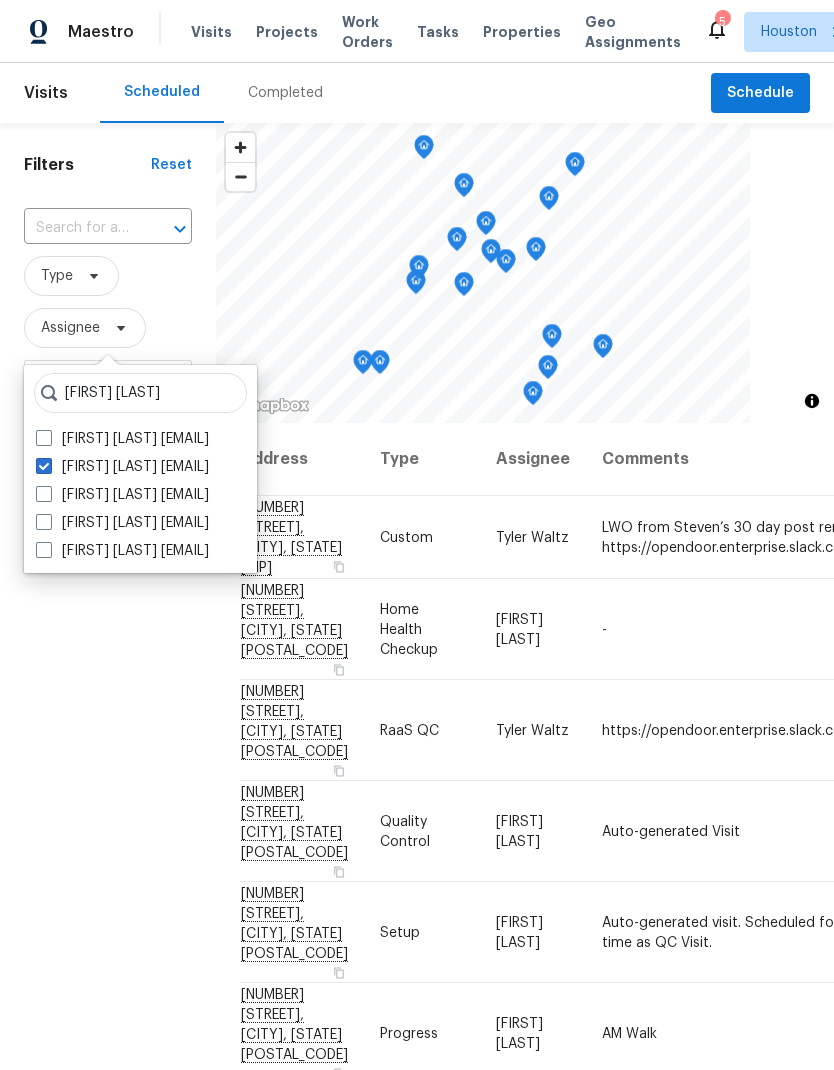 checkbox on "true" 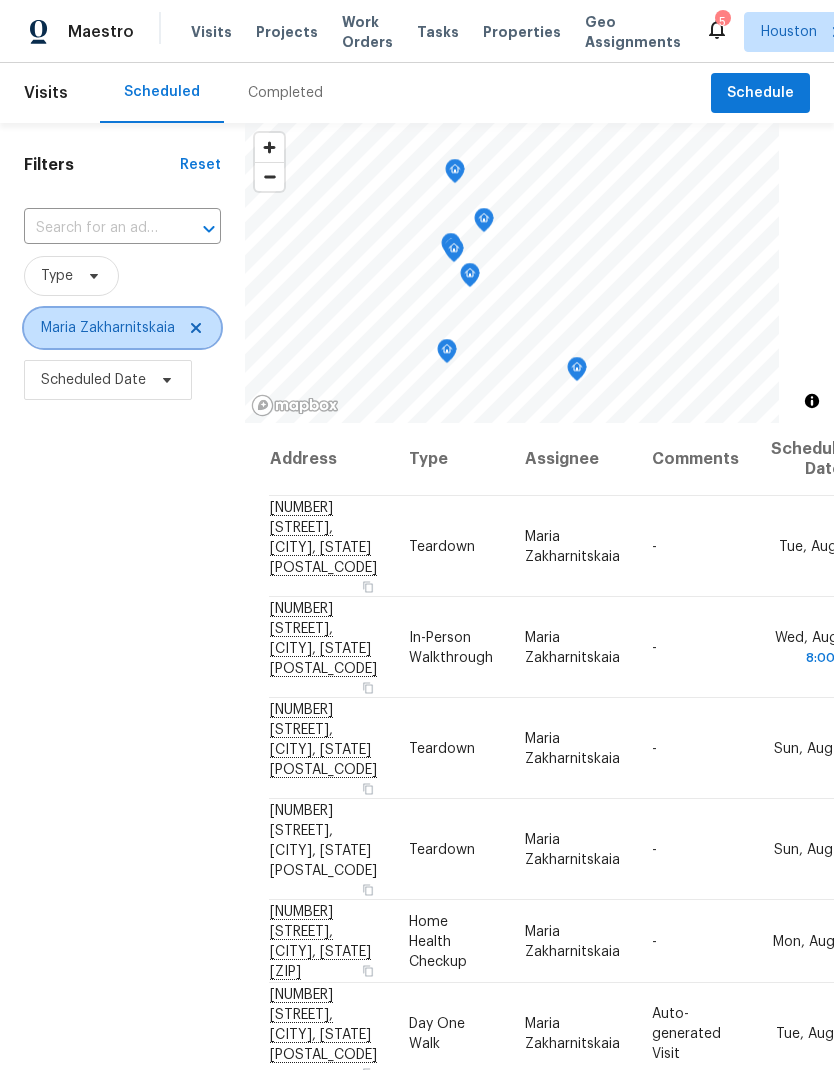click 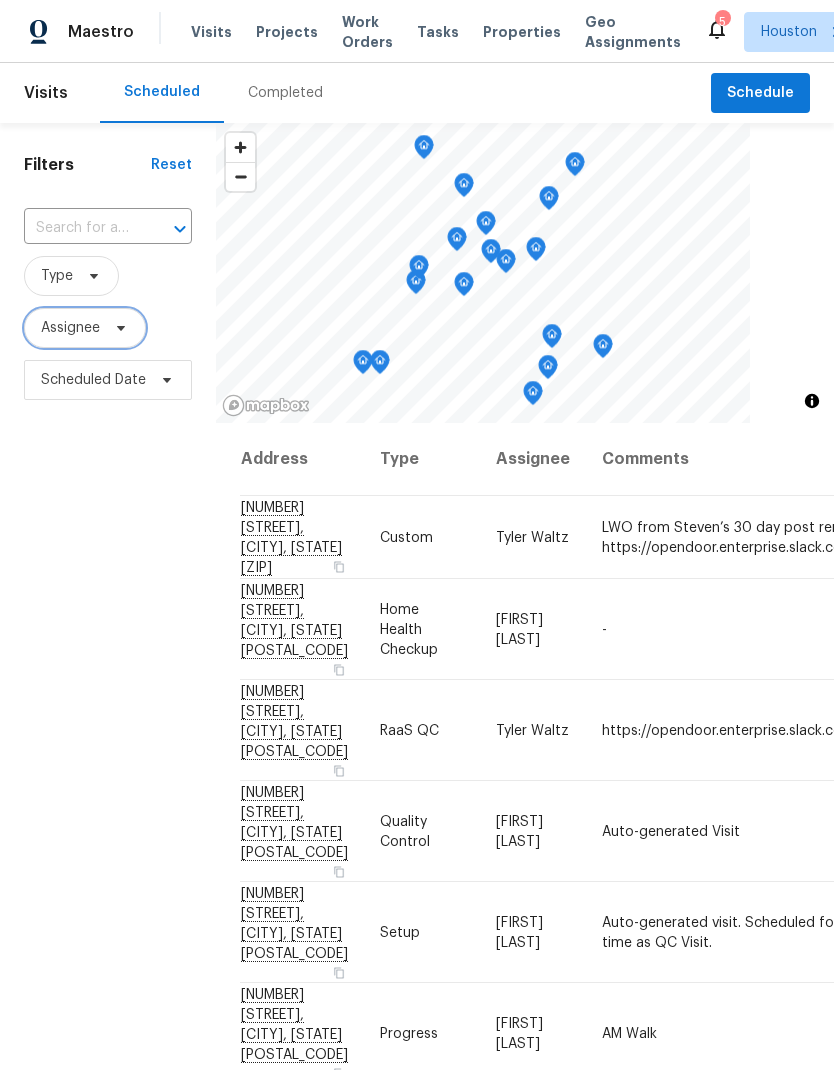 click on "Assignee" at bounding box center [70, 328] 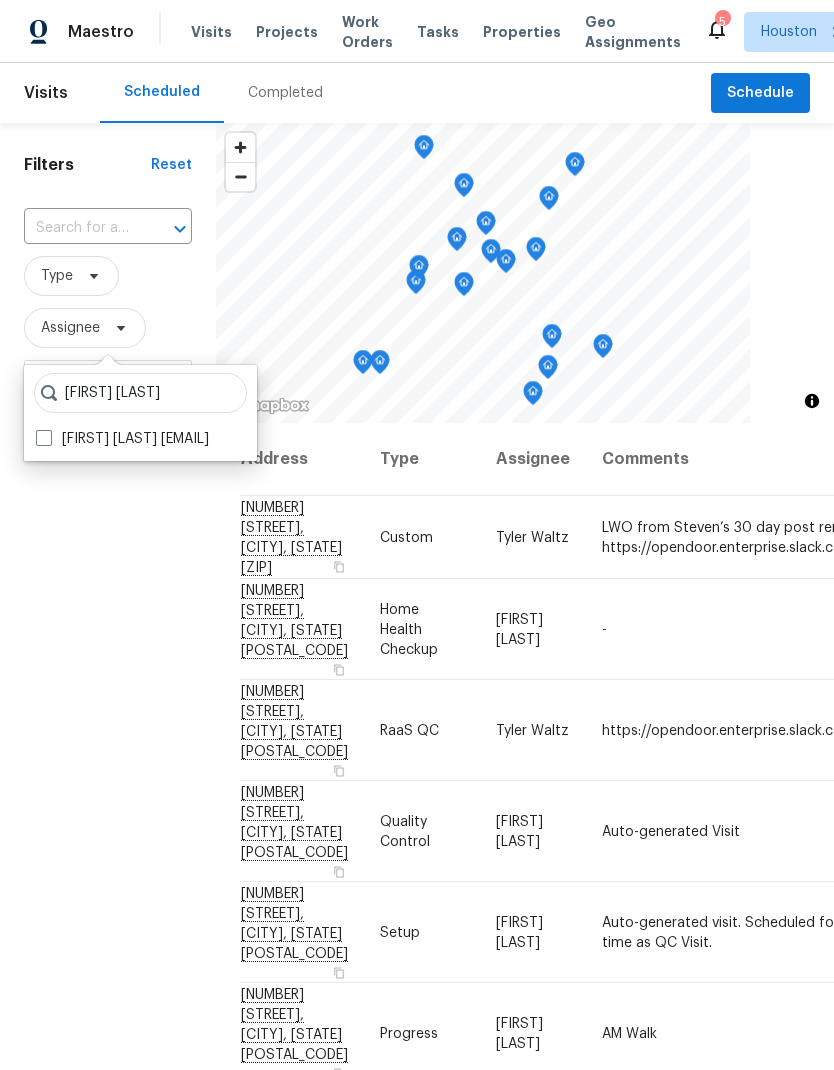 type on "[FIRST] [LAST]" 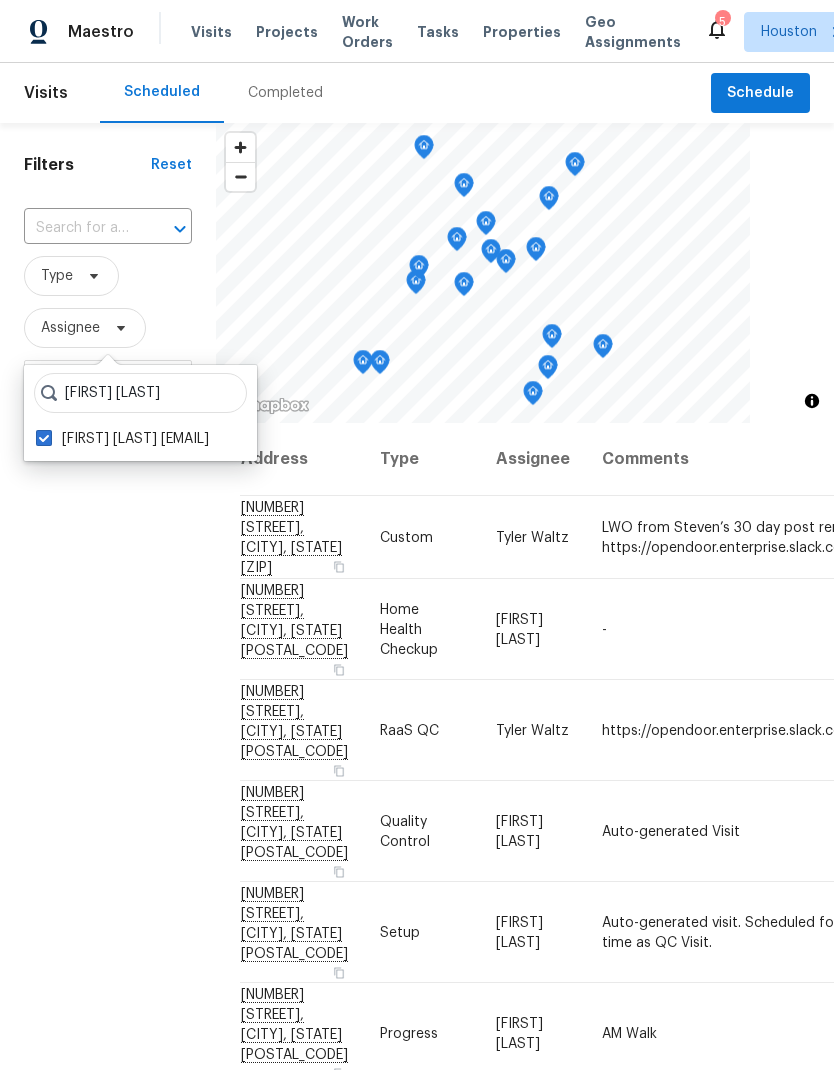 checkbox on "true" 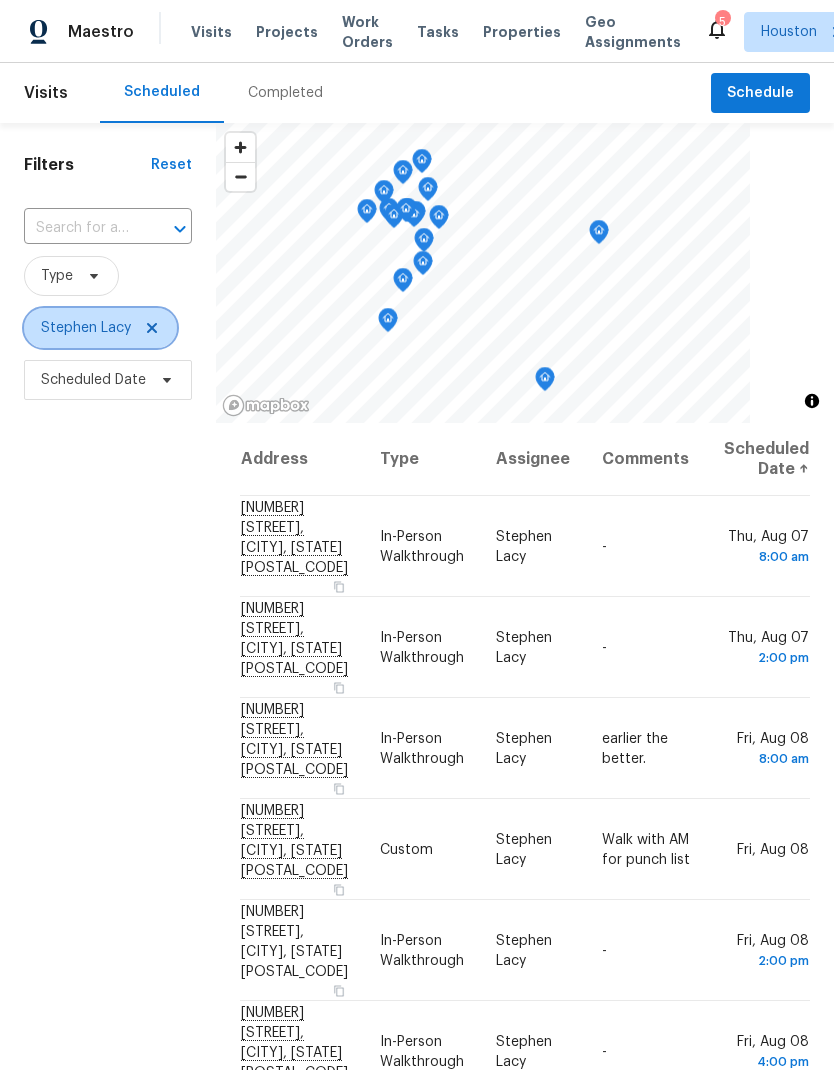 click 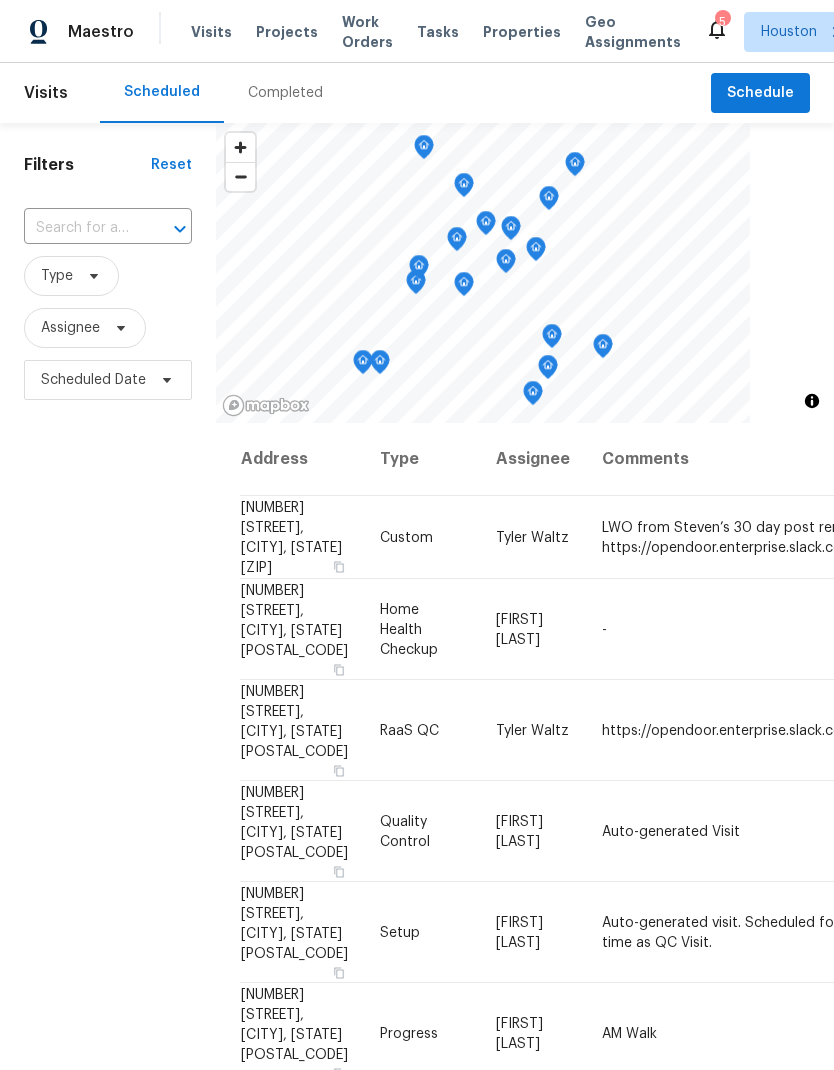 click on "Completed" at bounding box center [285, 93] 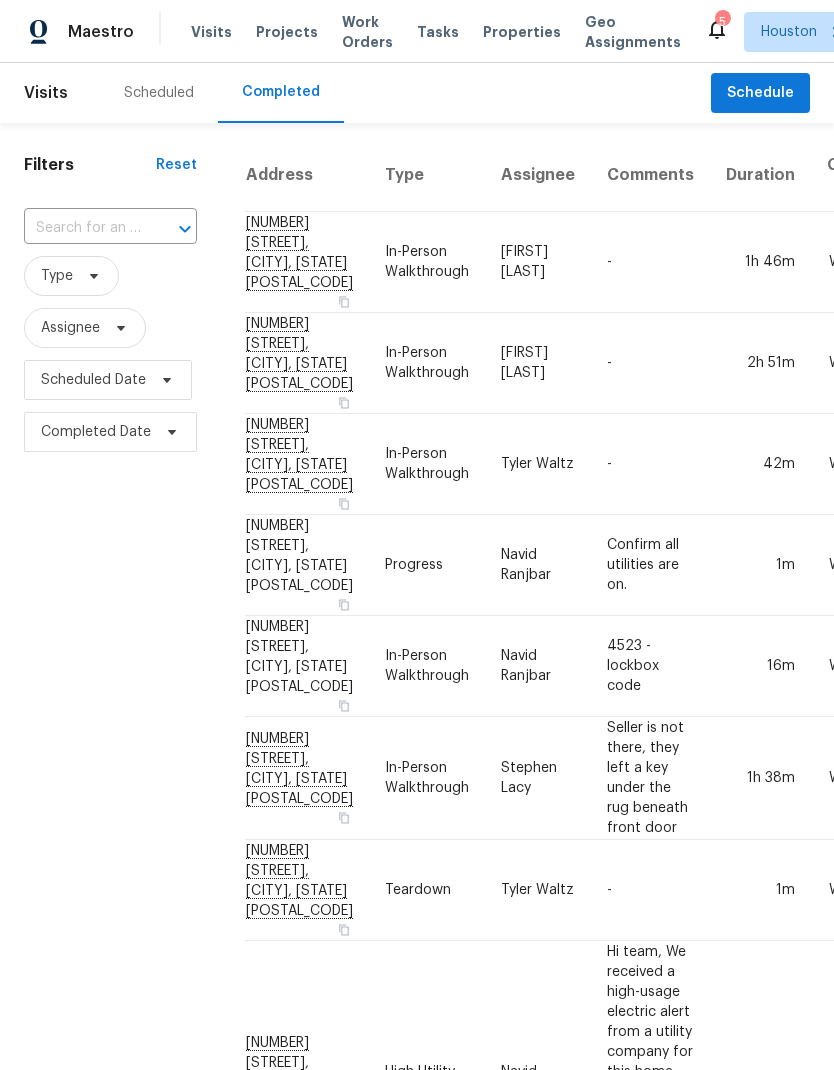 click at bounding box center (82, 228) 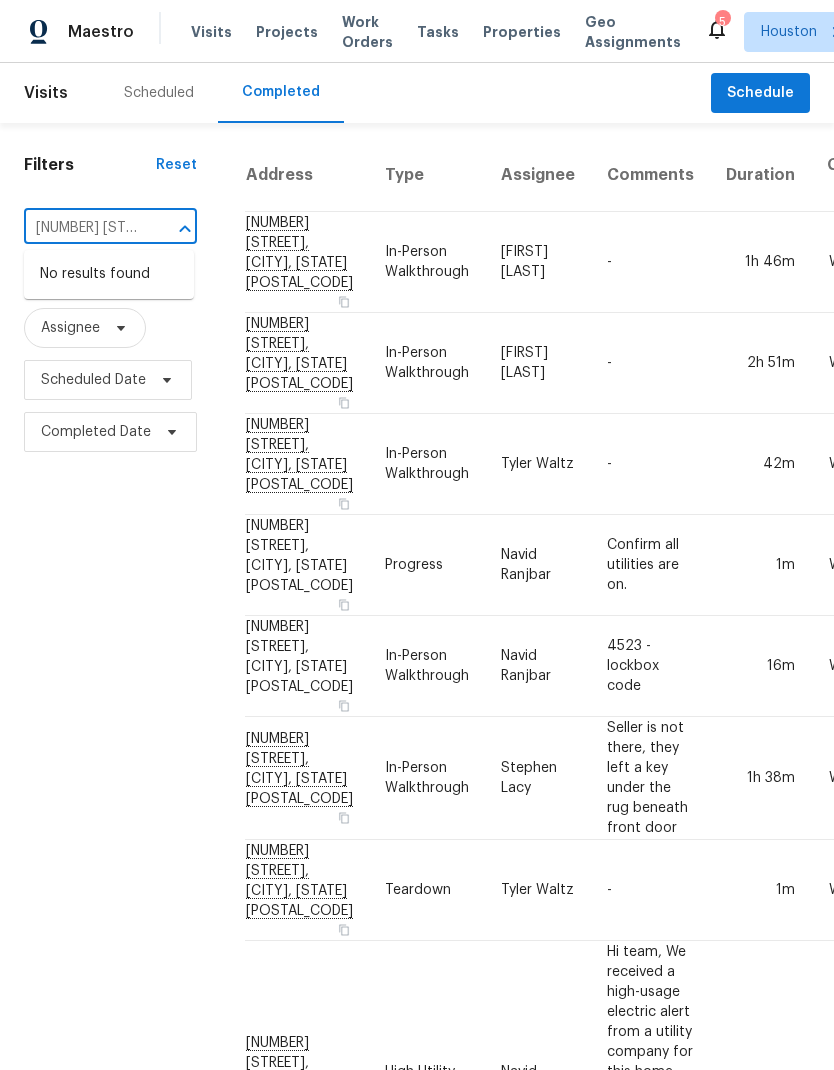 type on "[NUMBER] [STREET]" 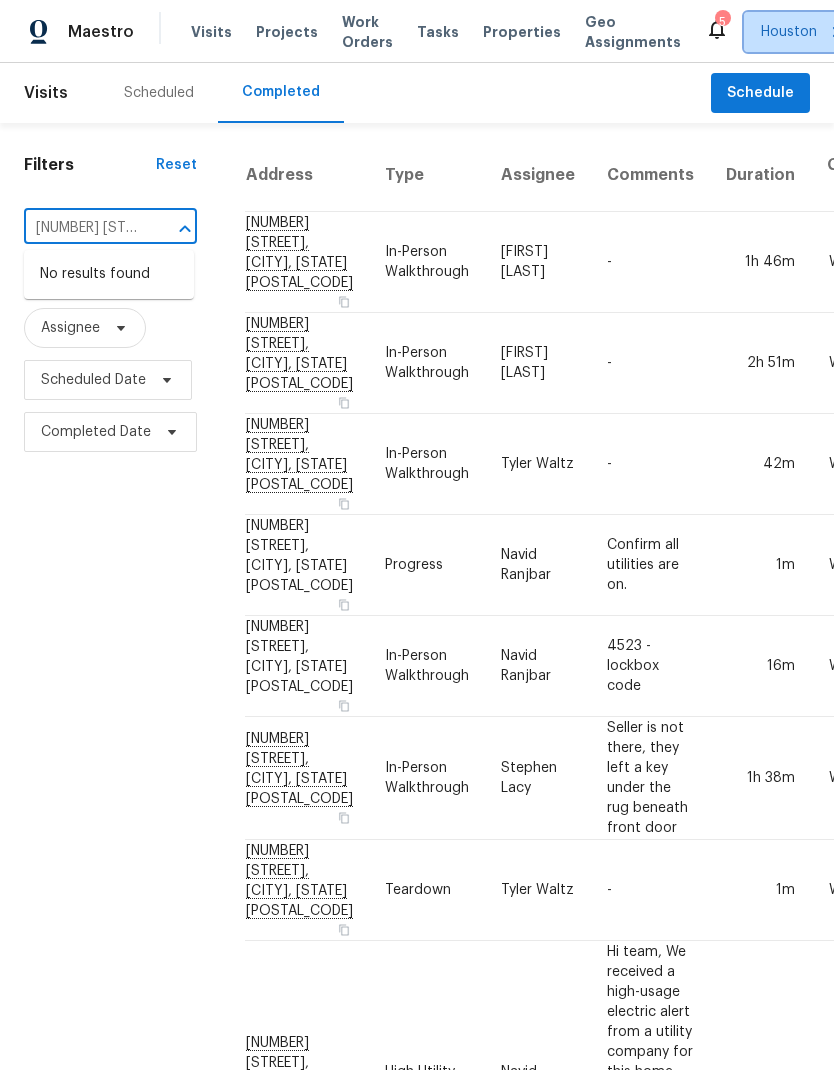 click on "Houston" at bounding box center (789, 32) 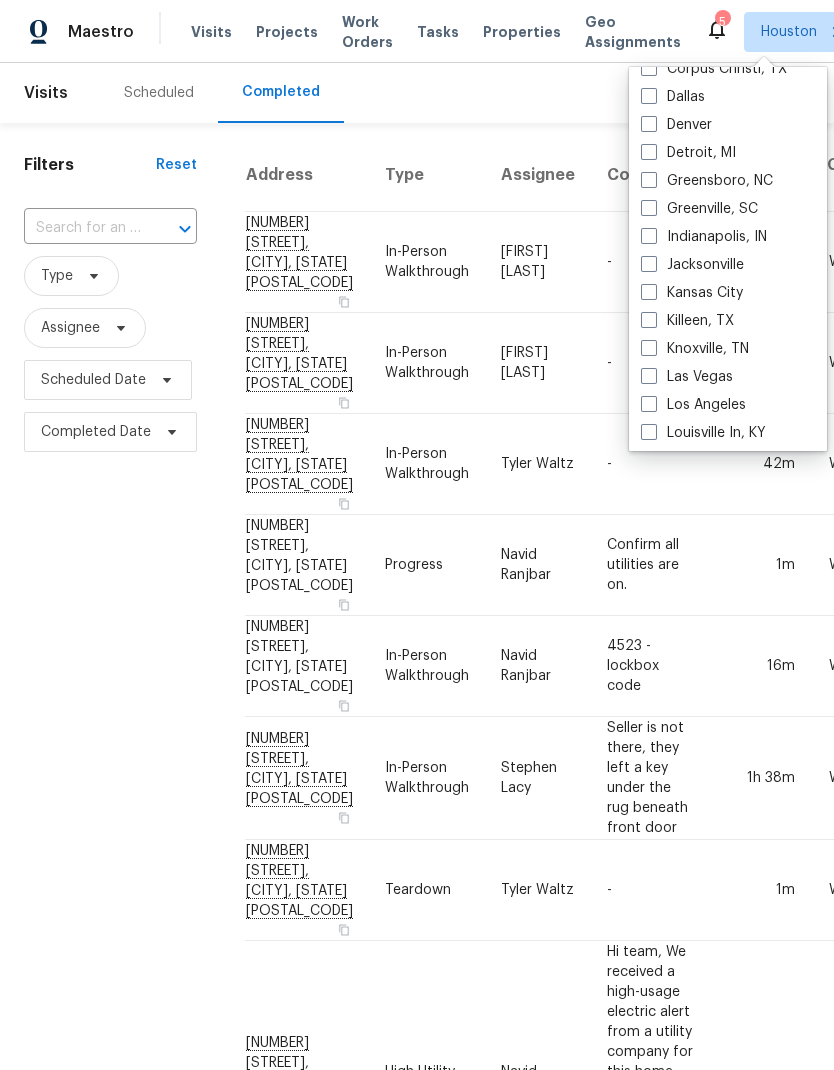 scroll, scrollTop: 587, scrollLeft: 0, axis: vertical 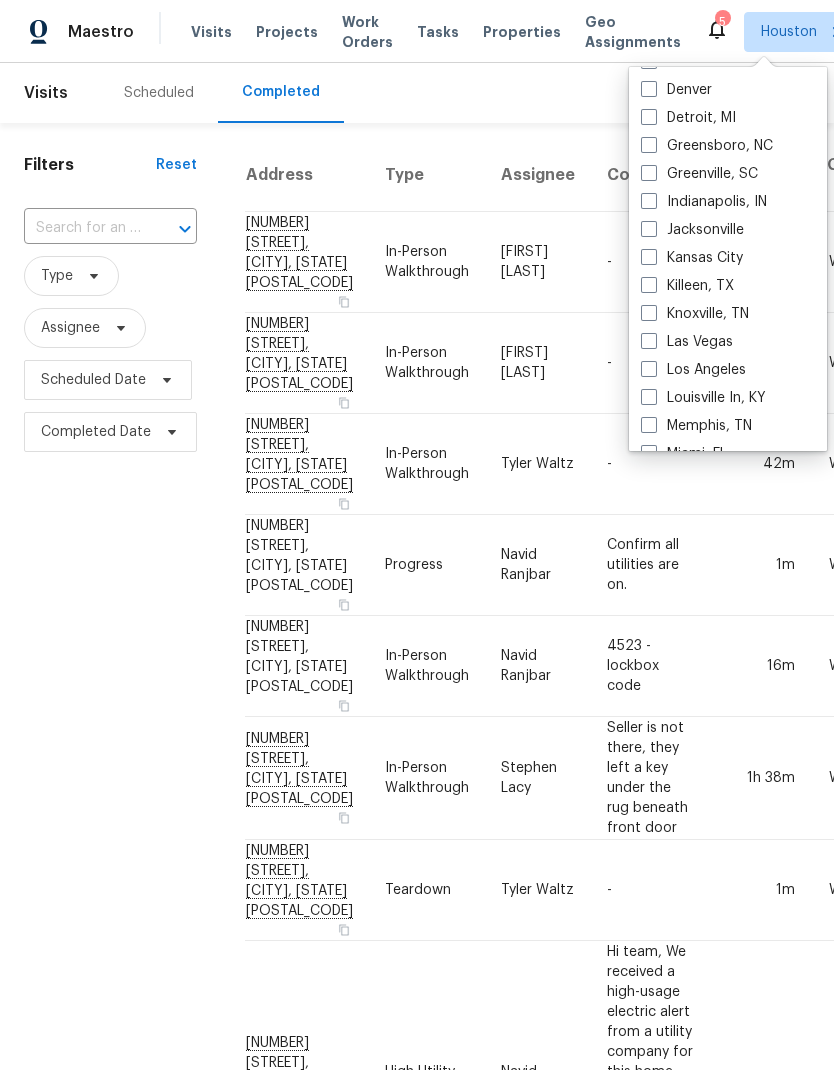 click on "Kansas City" at bounding box center (692, 258) 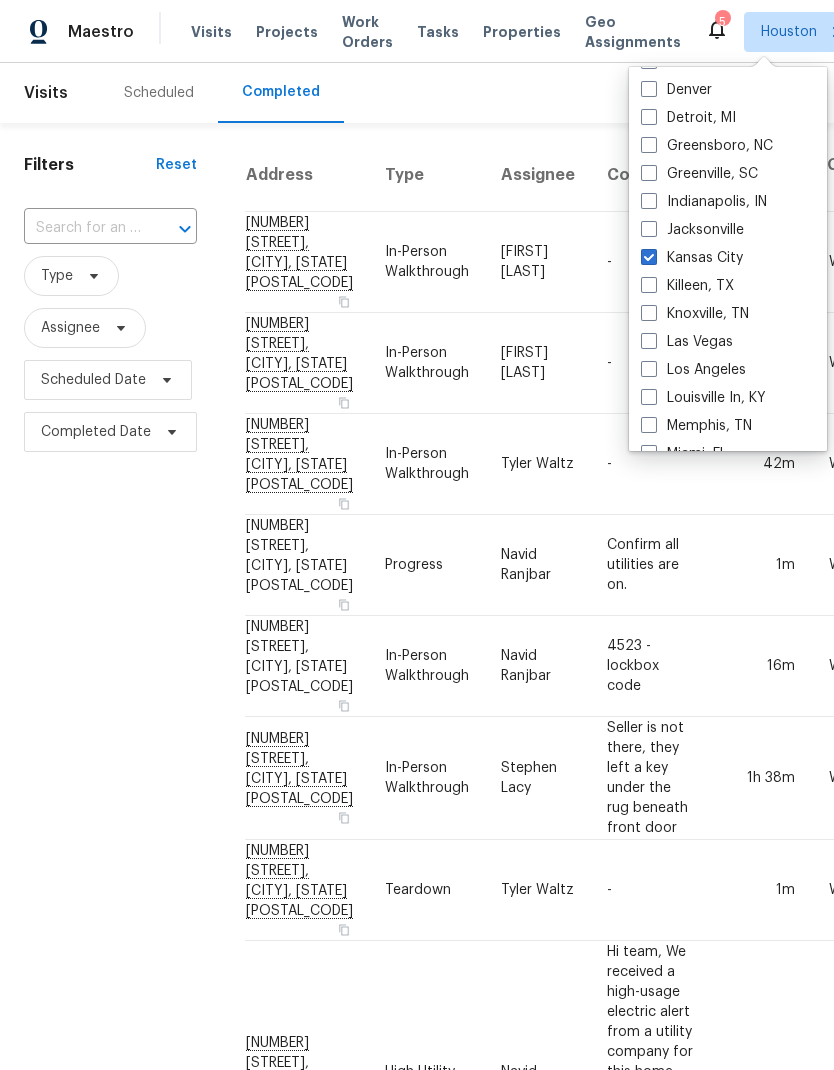 checkbox on "true" 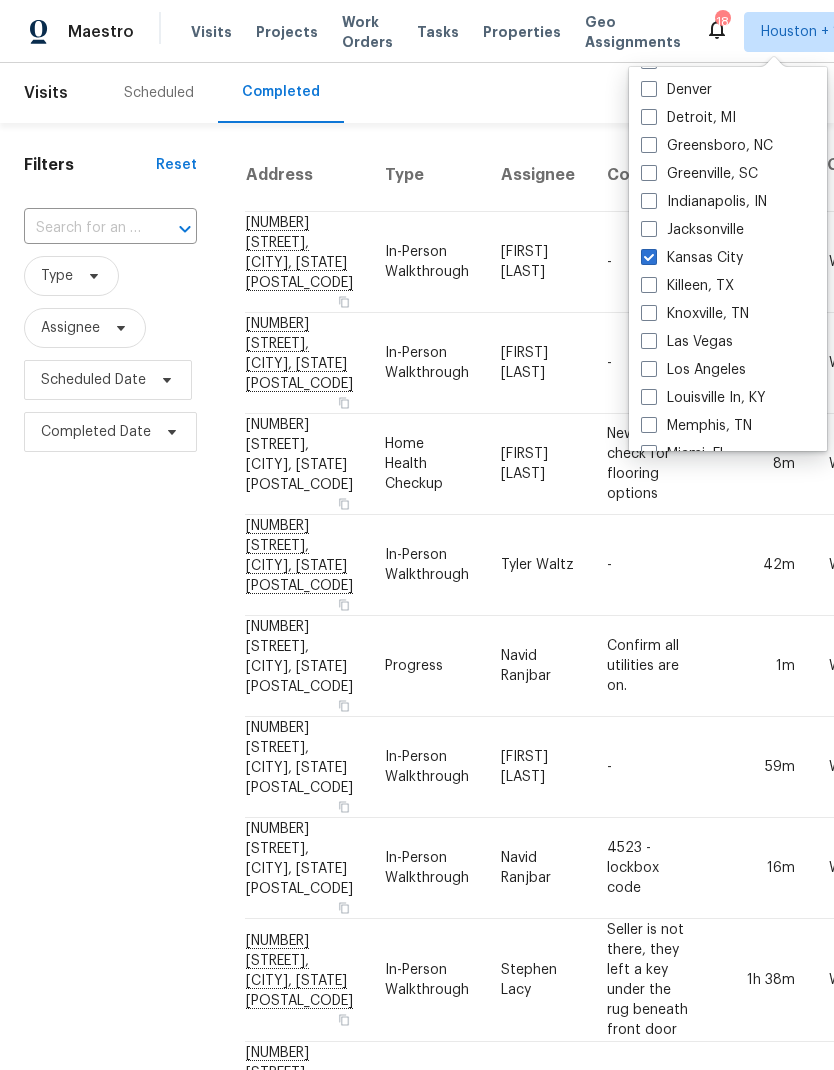 click at bounding box center (82, 228) 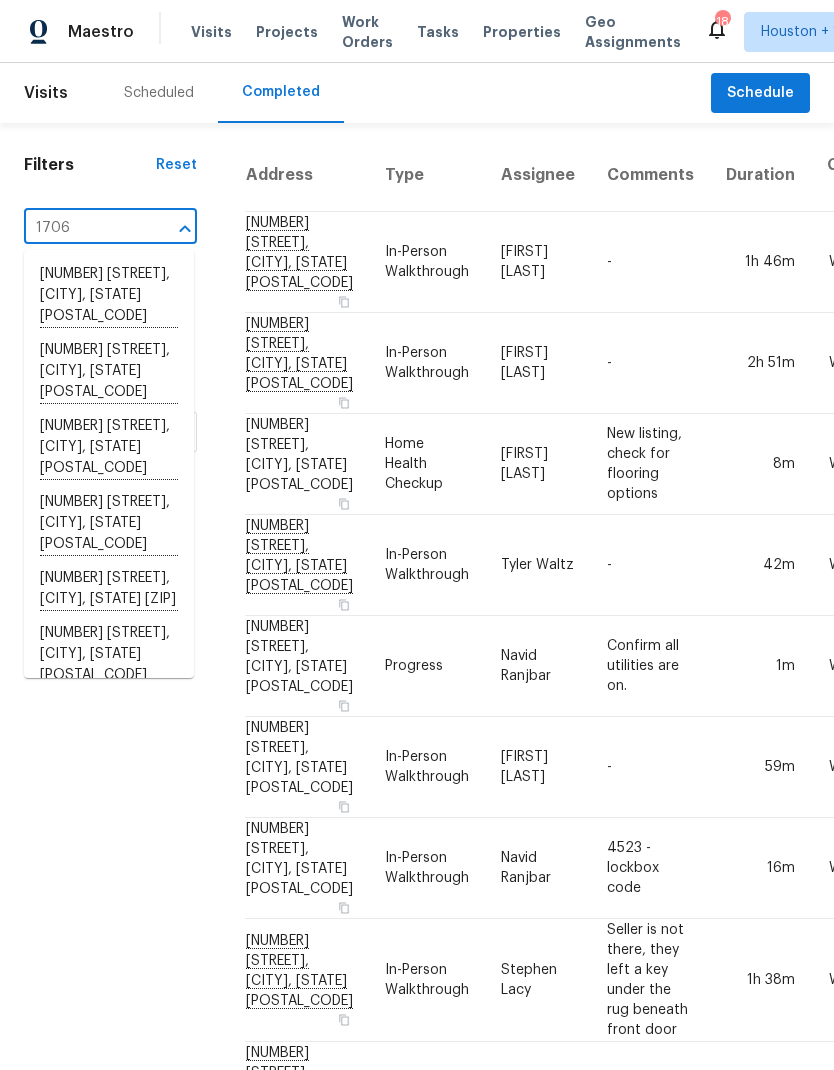 type on "[NUMBER] [STREET]" 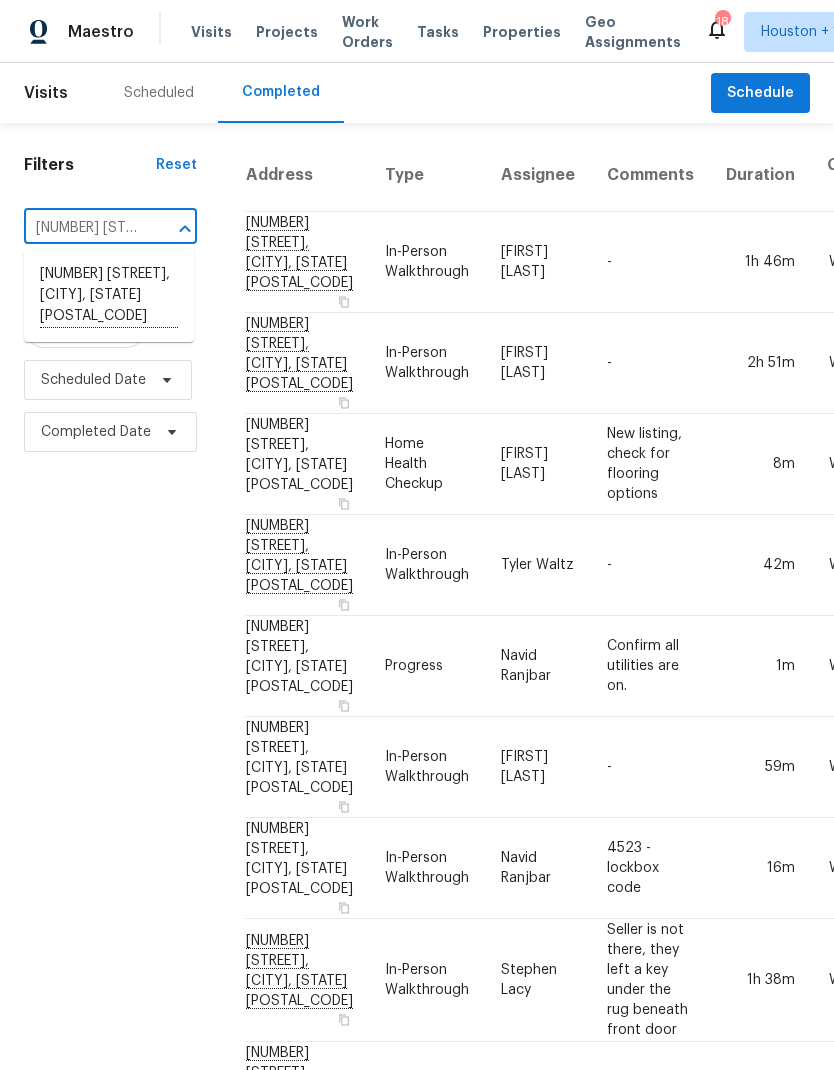 click on "[NUMBER] [STREET], [CITY], [STATE] [POSTAL_CODE]" at bounding box center [109, 296] 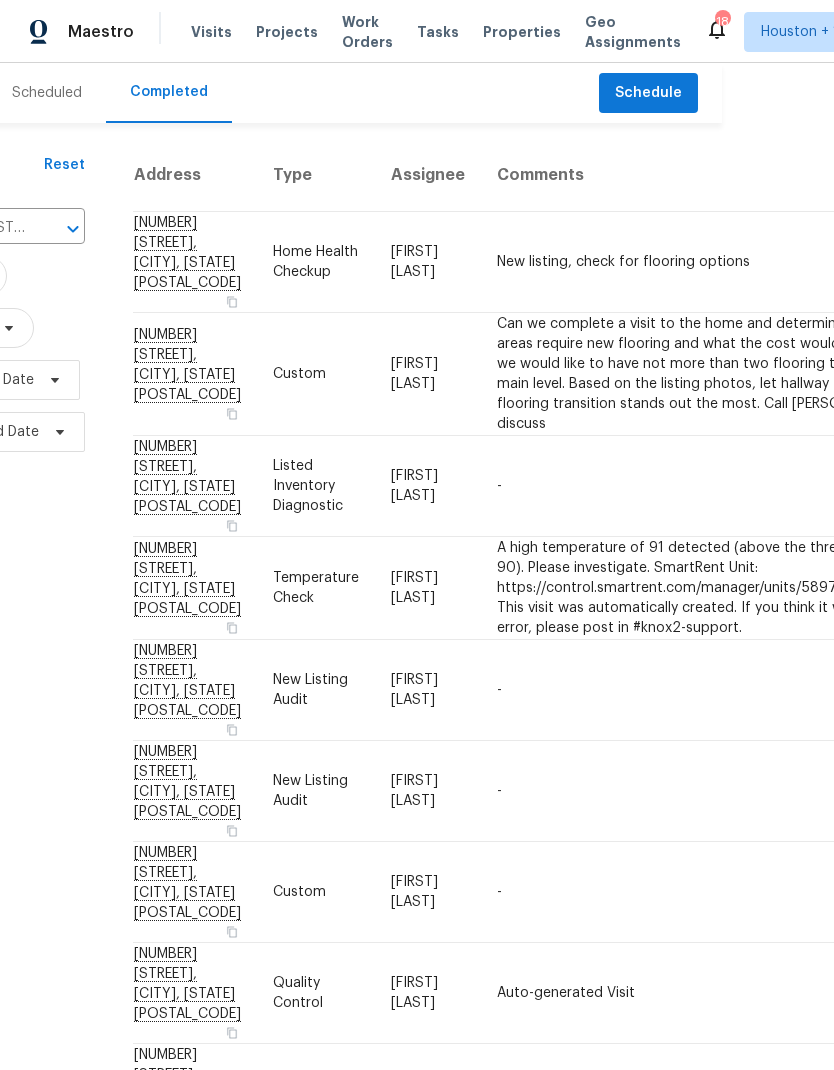 scroll, scrollTop: 0, scrollLeft: 112, axis: horizontal 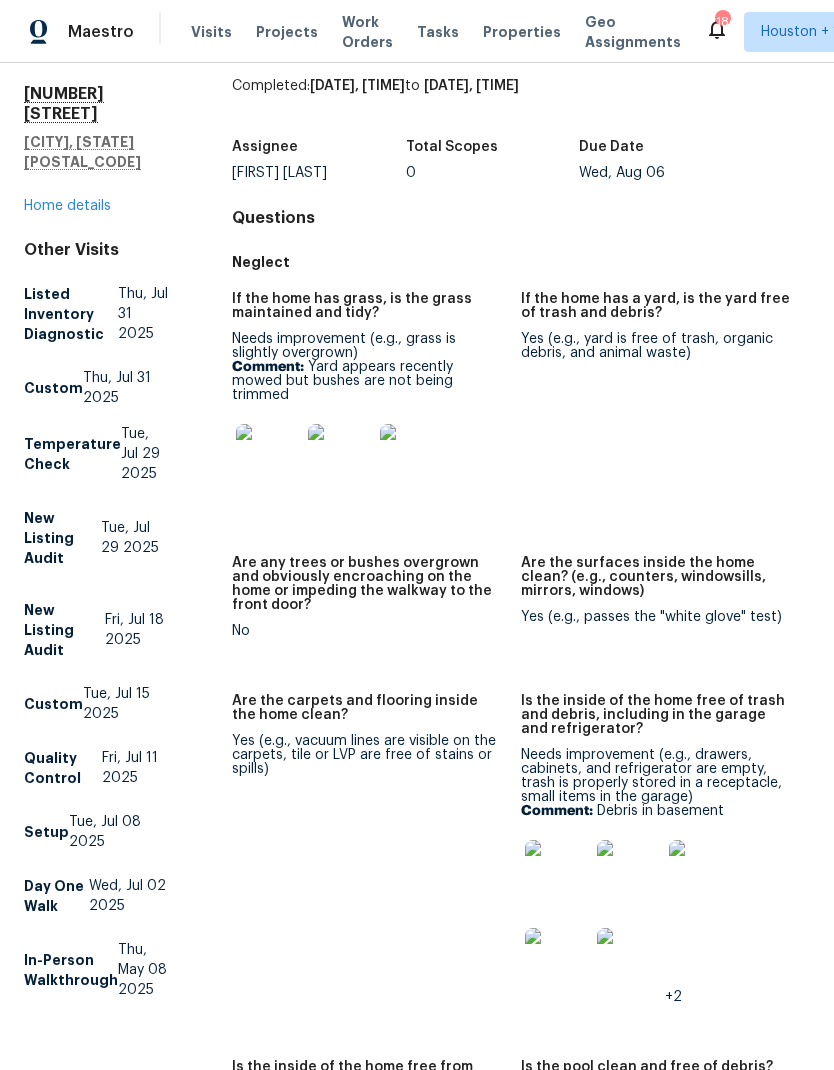 click at bounding box center [268, 456] 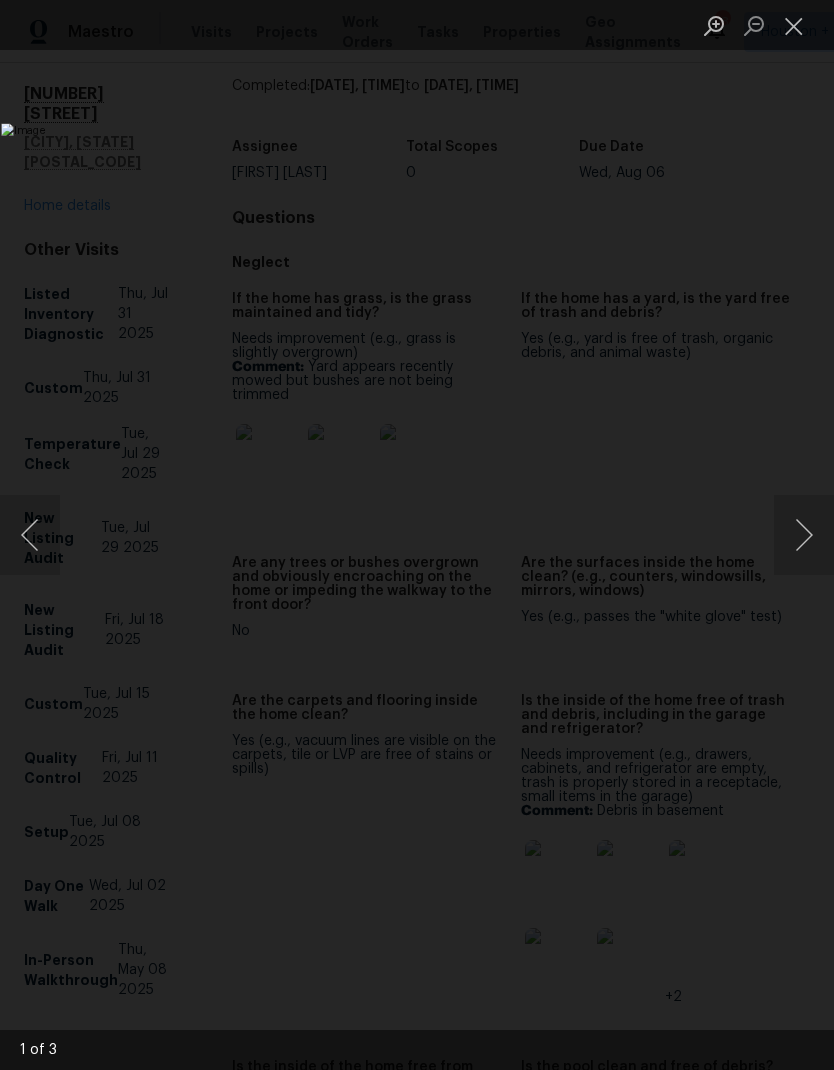 click at bounding box center (804, 535) 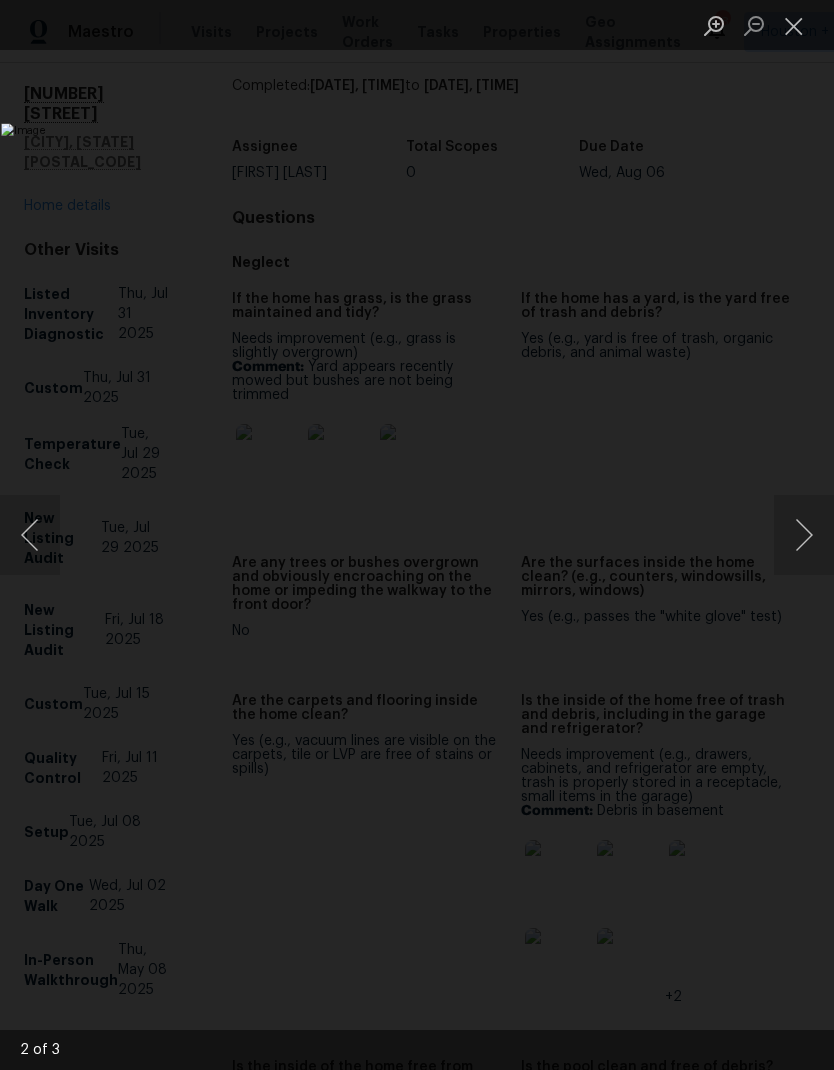 click at bounding box center [804, 535] 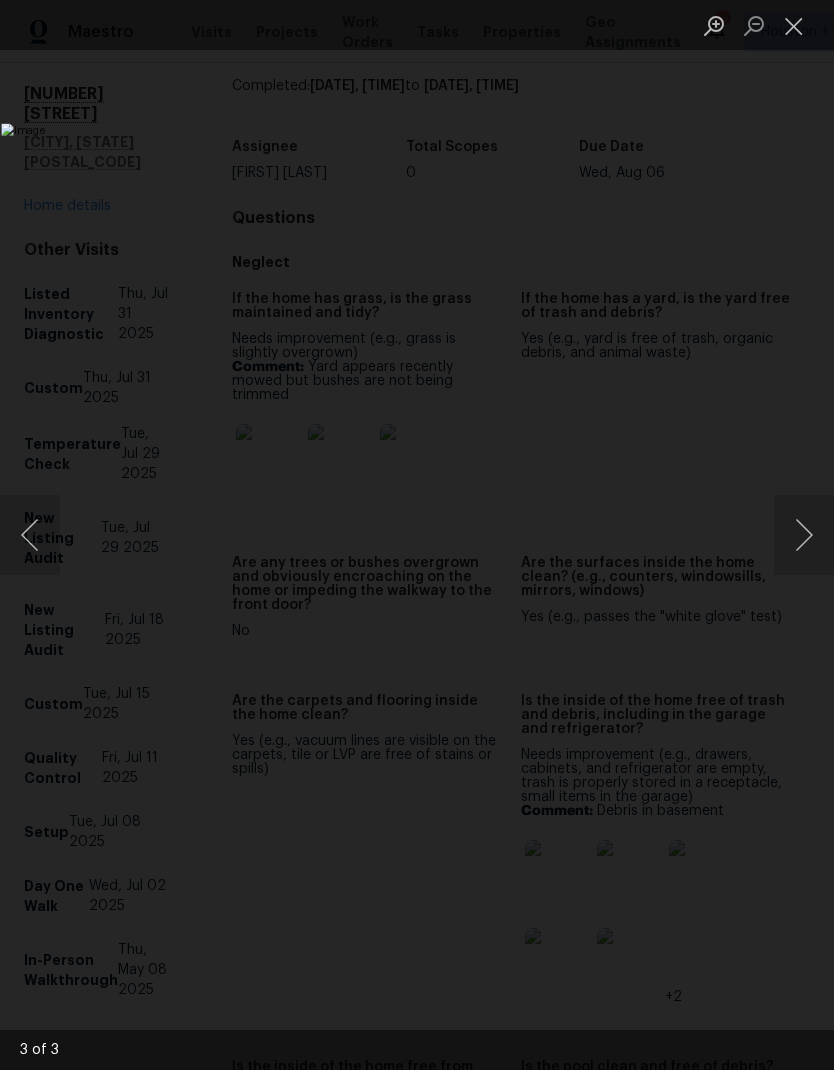click at bounding box center (804, 535) 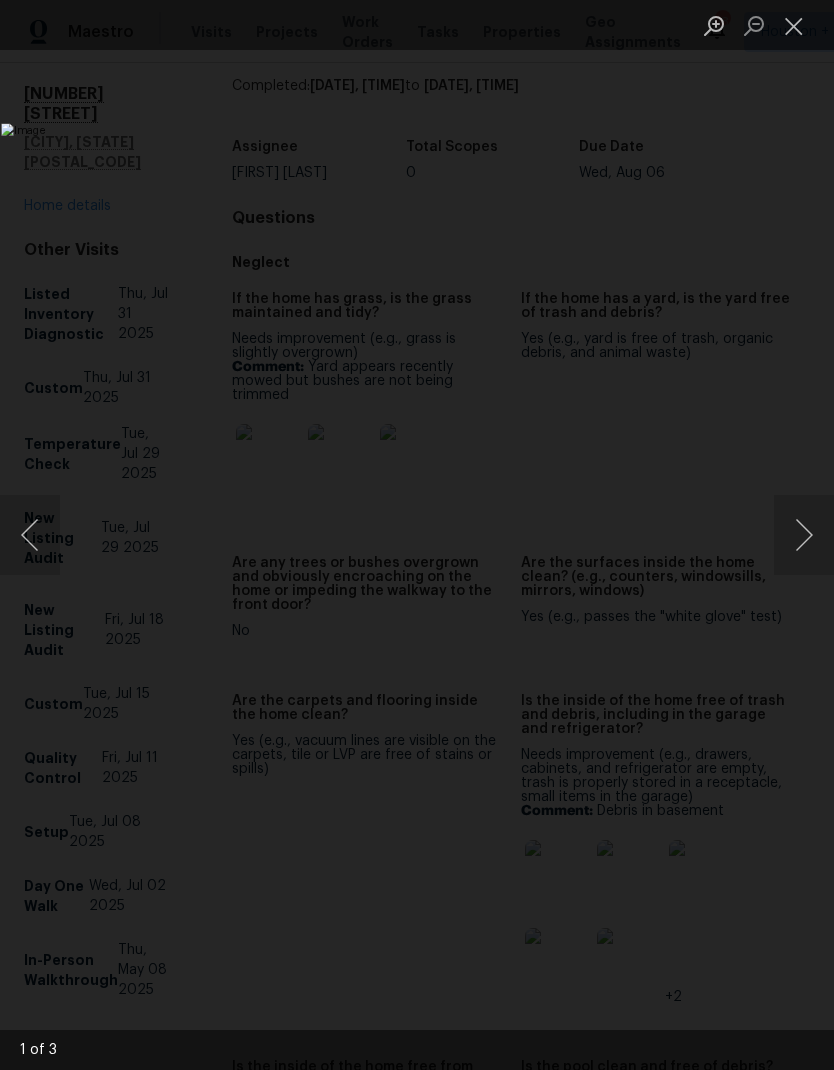 click at bounding box center [794, 25] 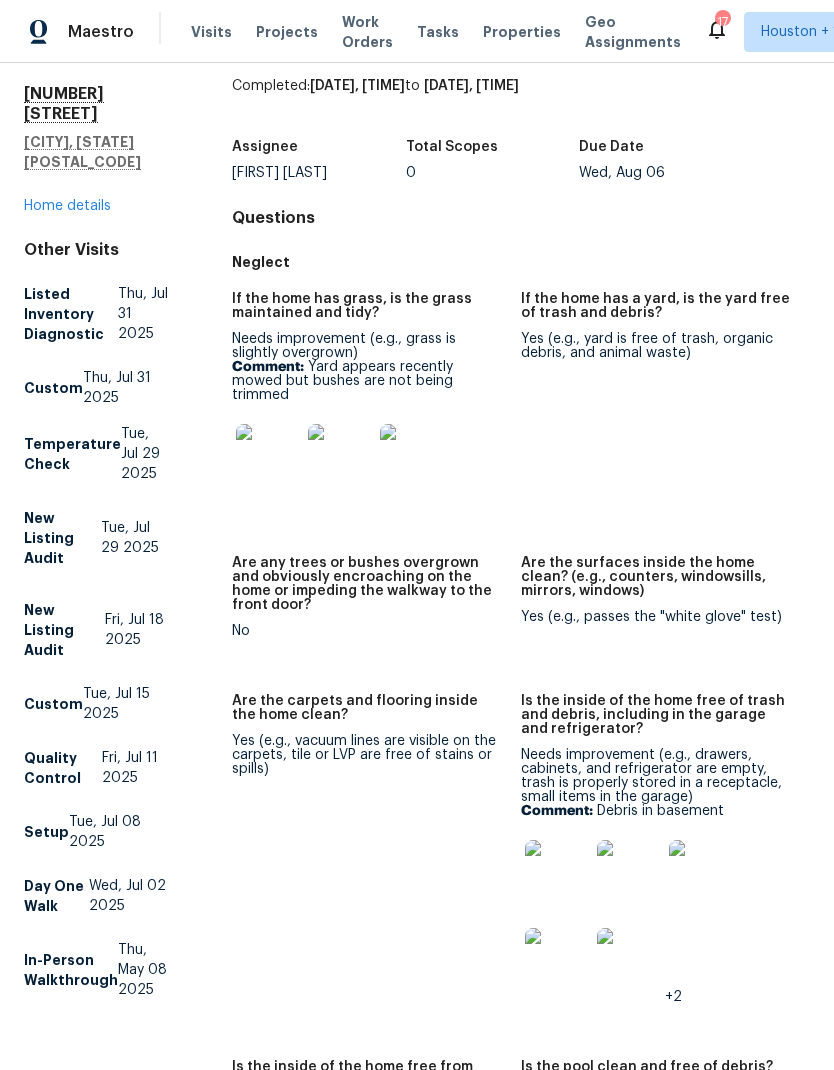 click at bounding box center (557, 872) 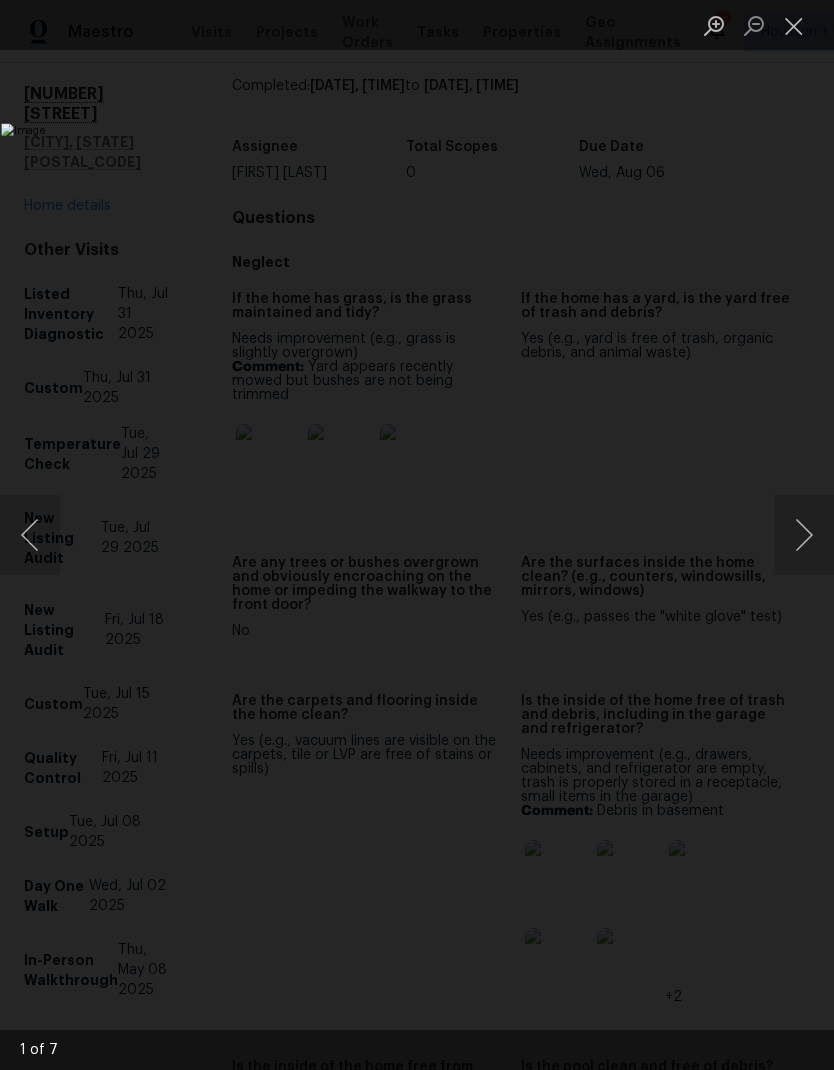 click at bounding box center (804, 535) 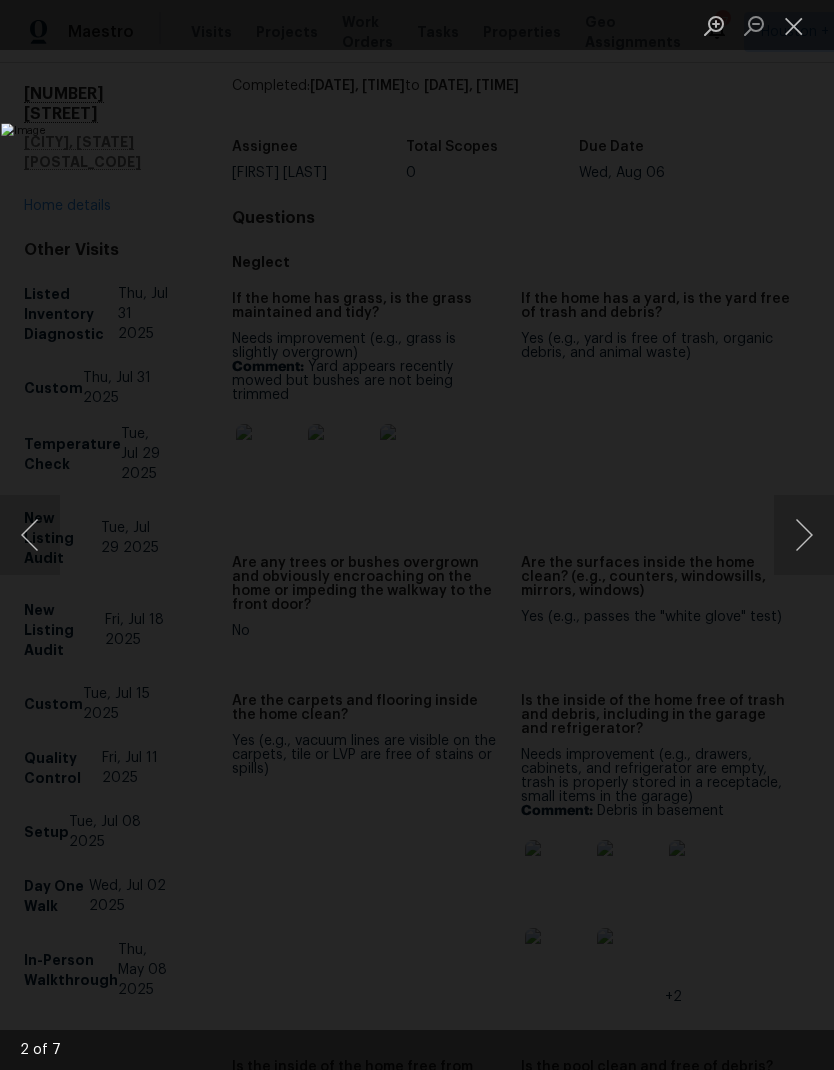 click at bounding box center [804, 535] 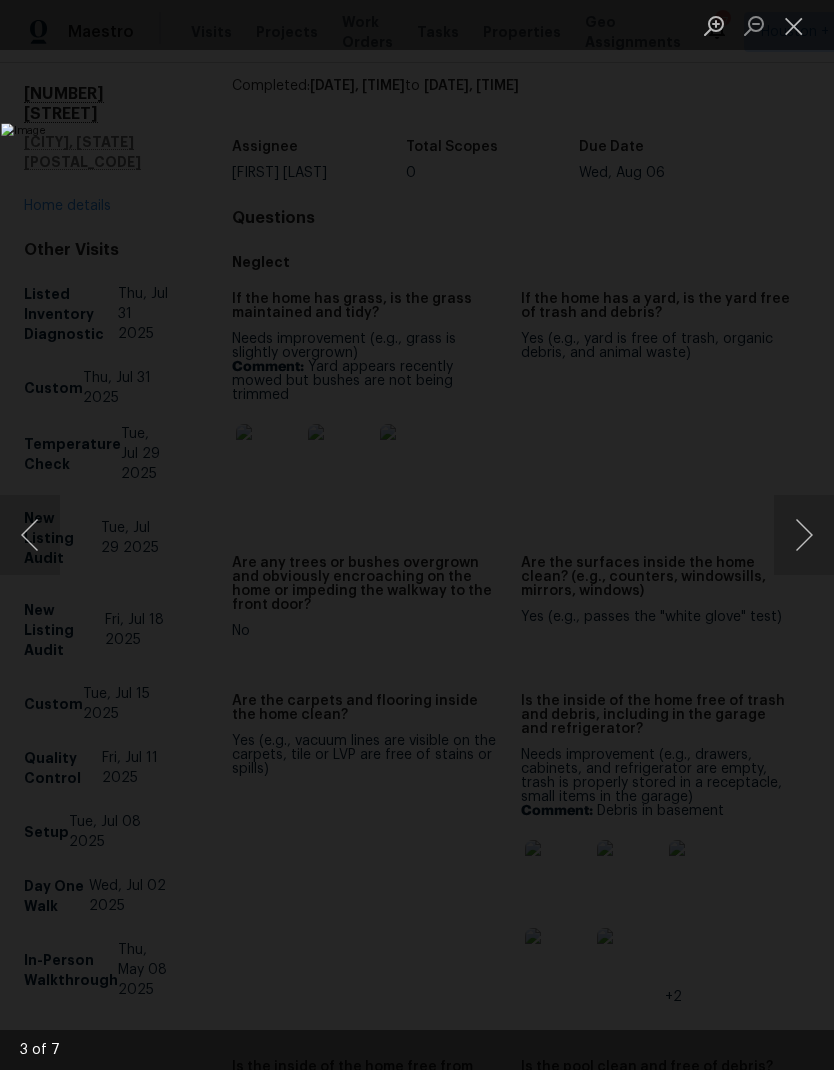 click at bounding box center (804, 535) 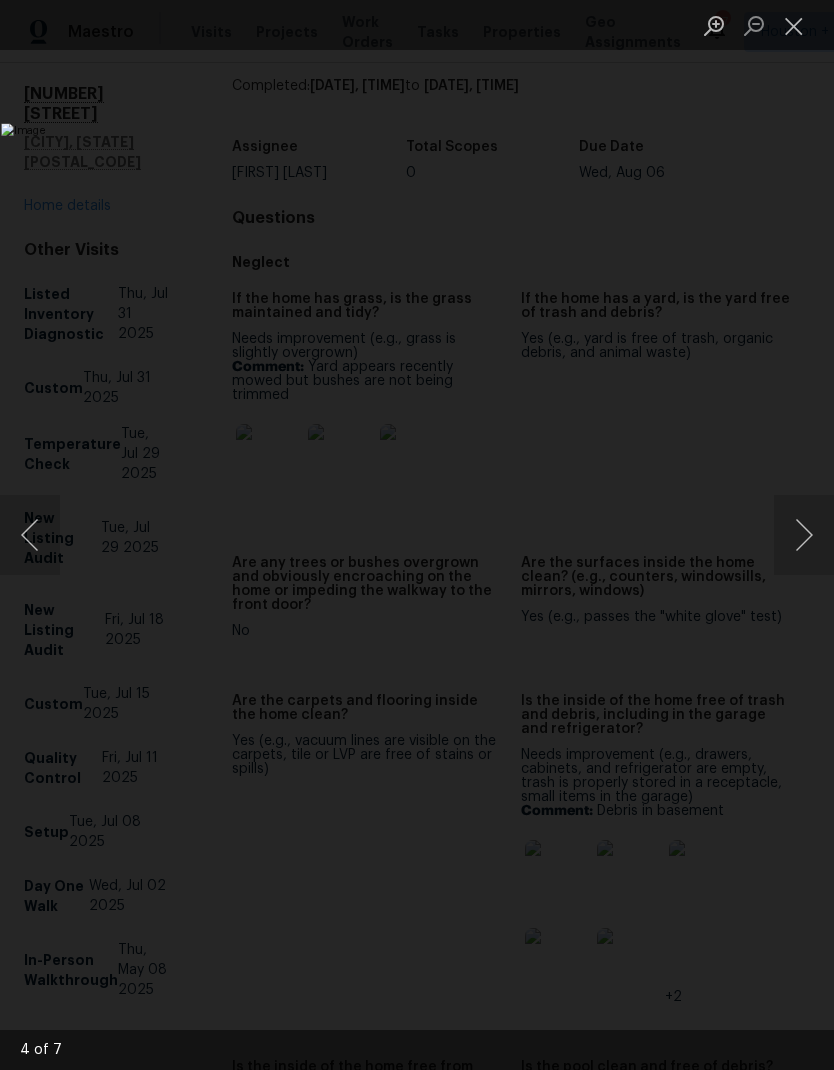click at bounding box center (804, 535) 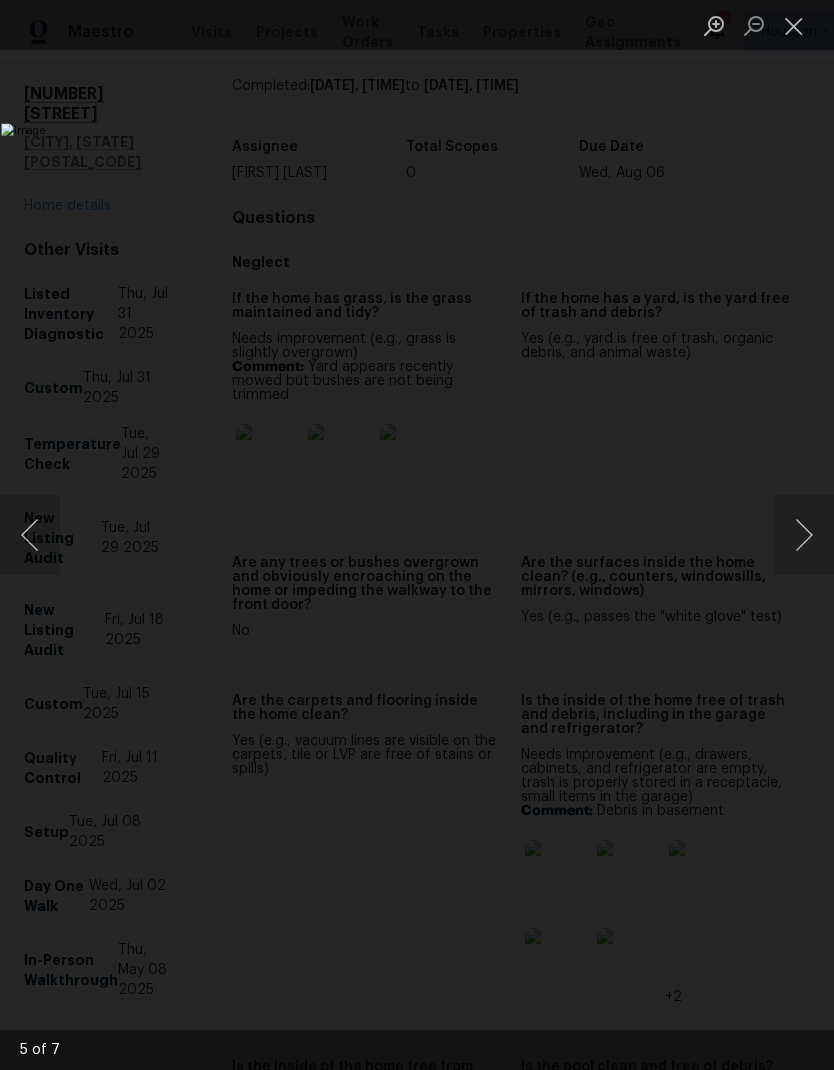 click at bounding box center (804, 535) 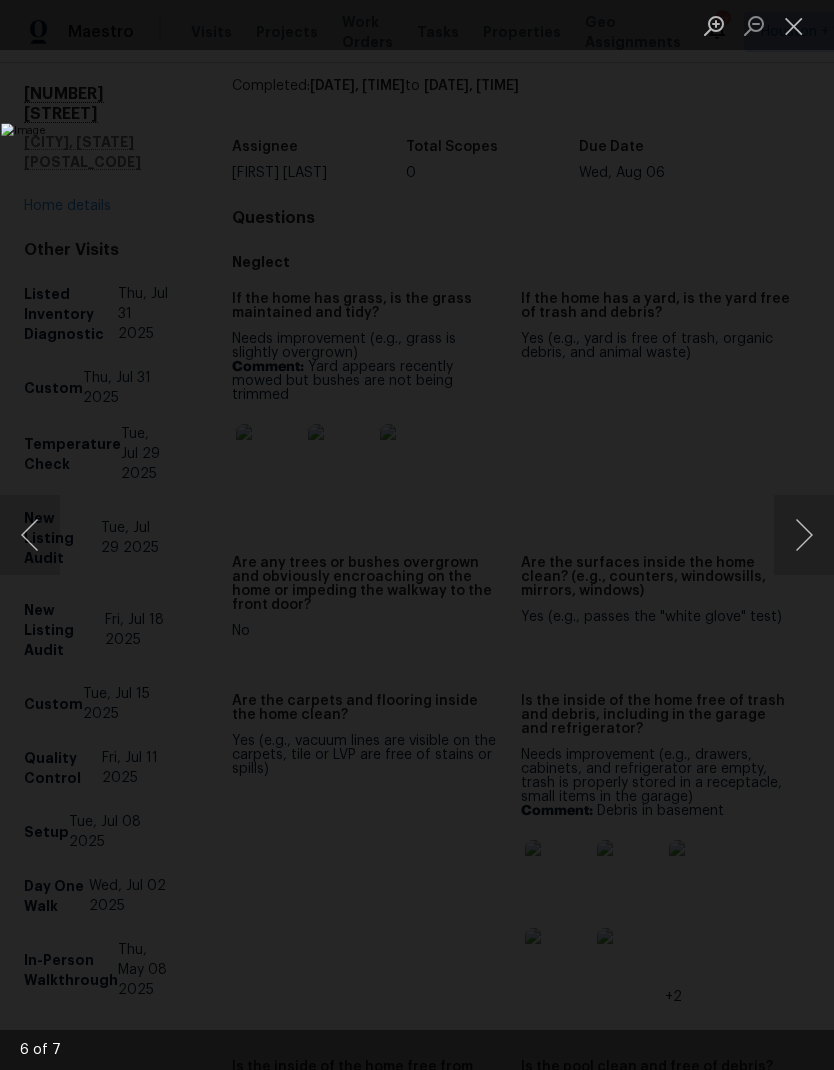 click at bounding box center (794, 25) 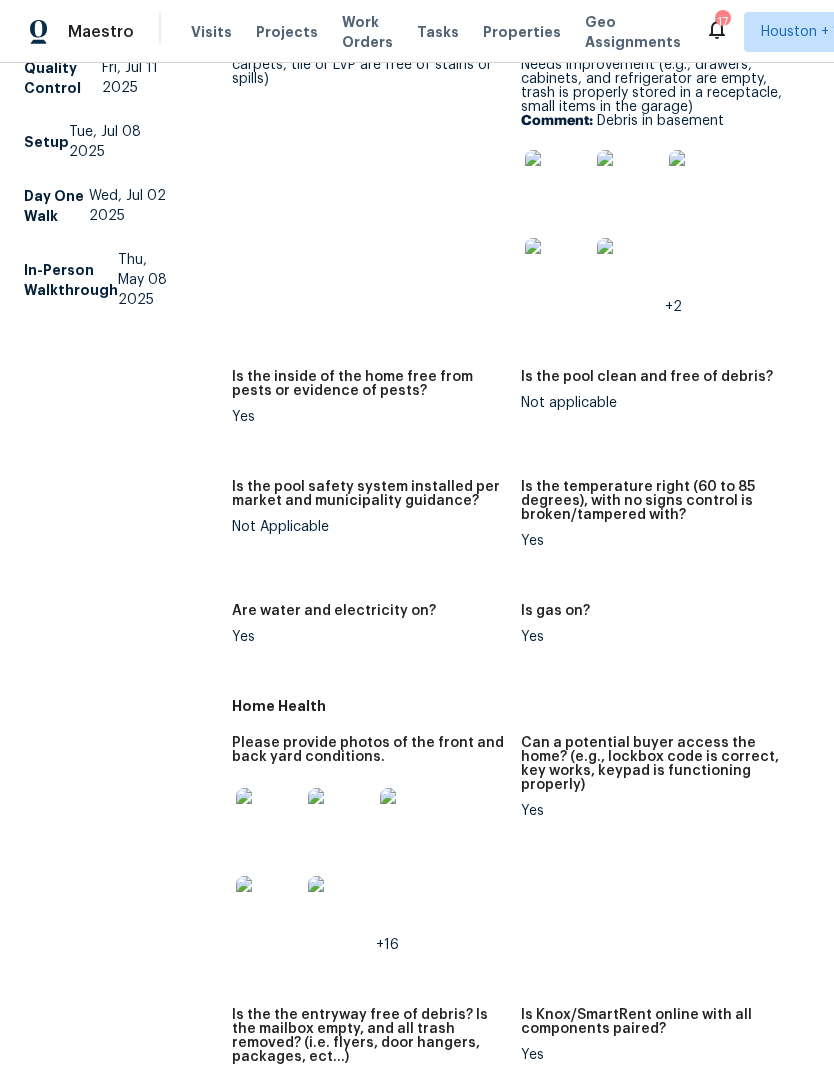 scroll, scrollTop: 762, scrollLeft: 0, axis: vertical 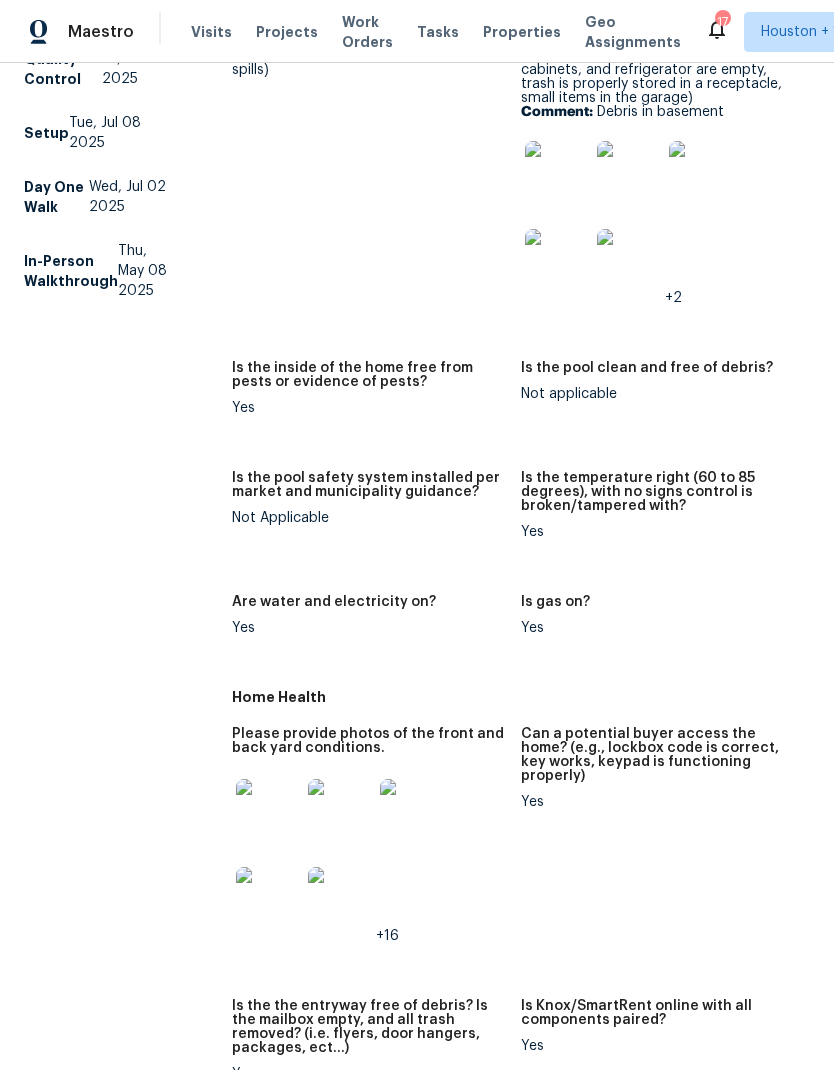 click at bounding box center (268, 811) 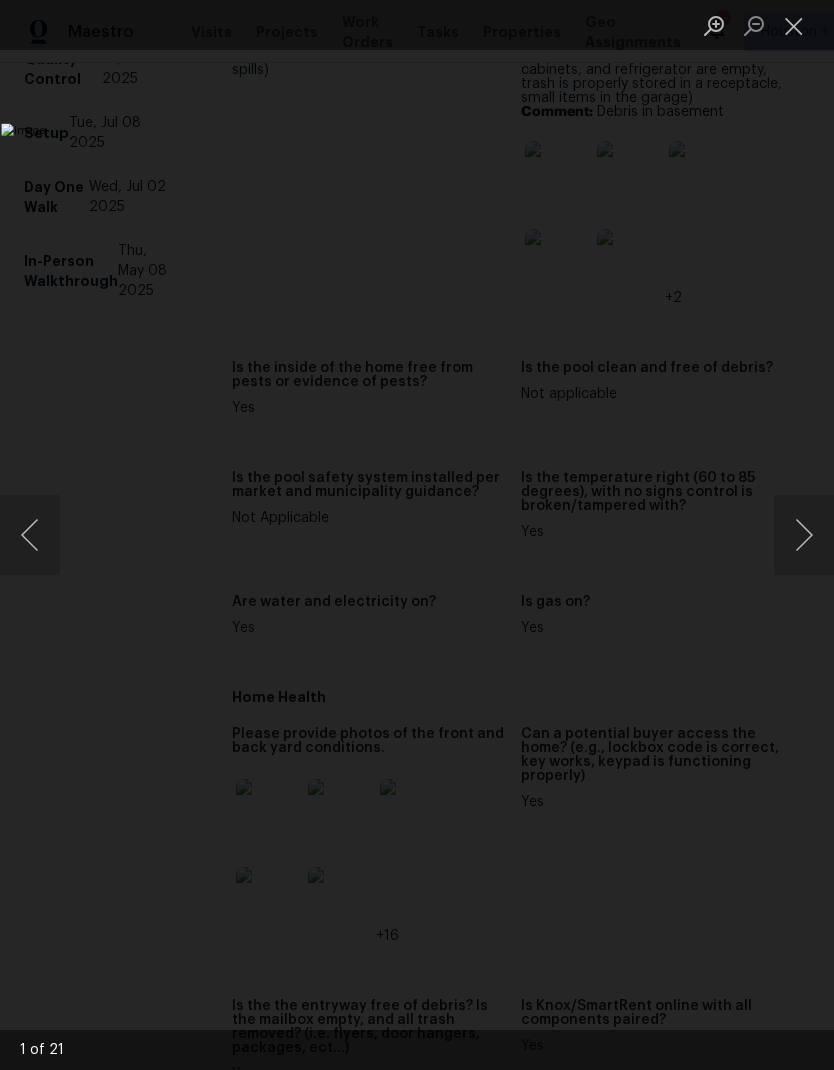 click at bounding box center [804, 535] 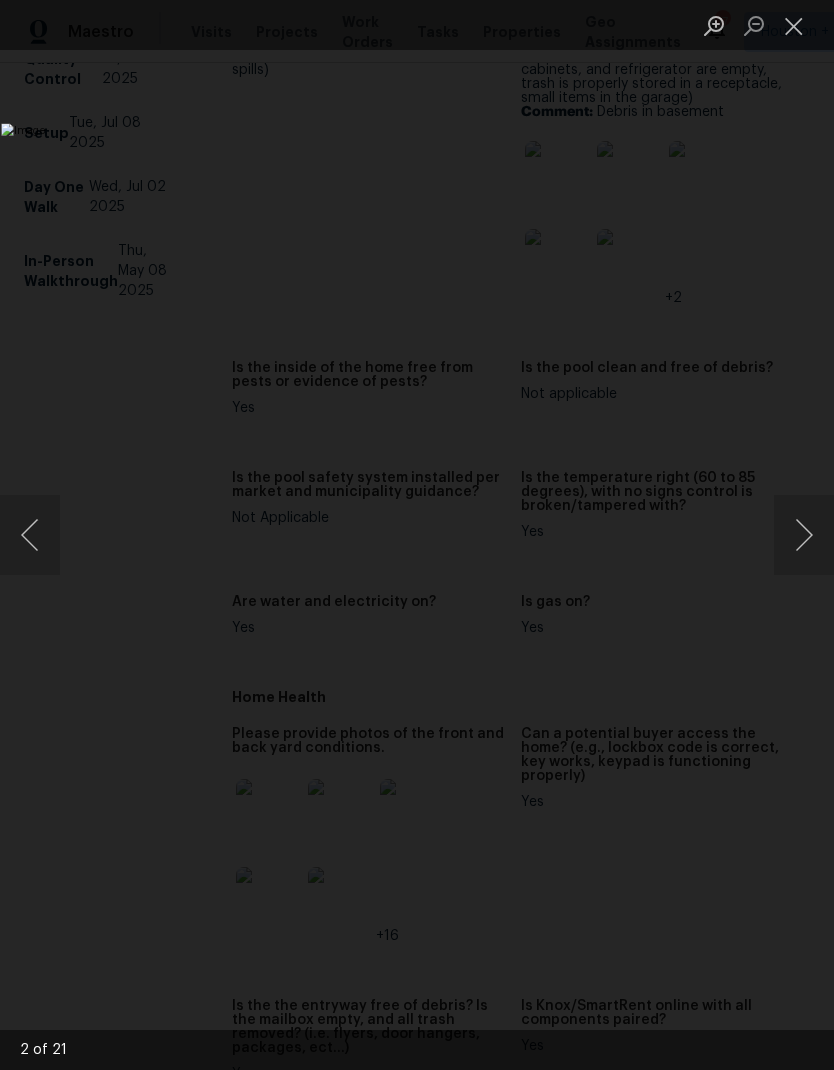click at bounding box center (804, 535) 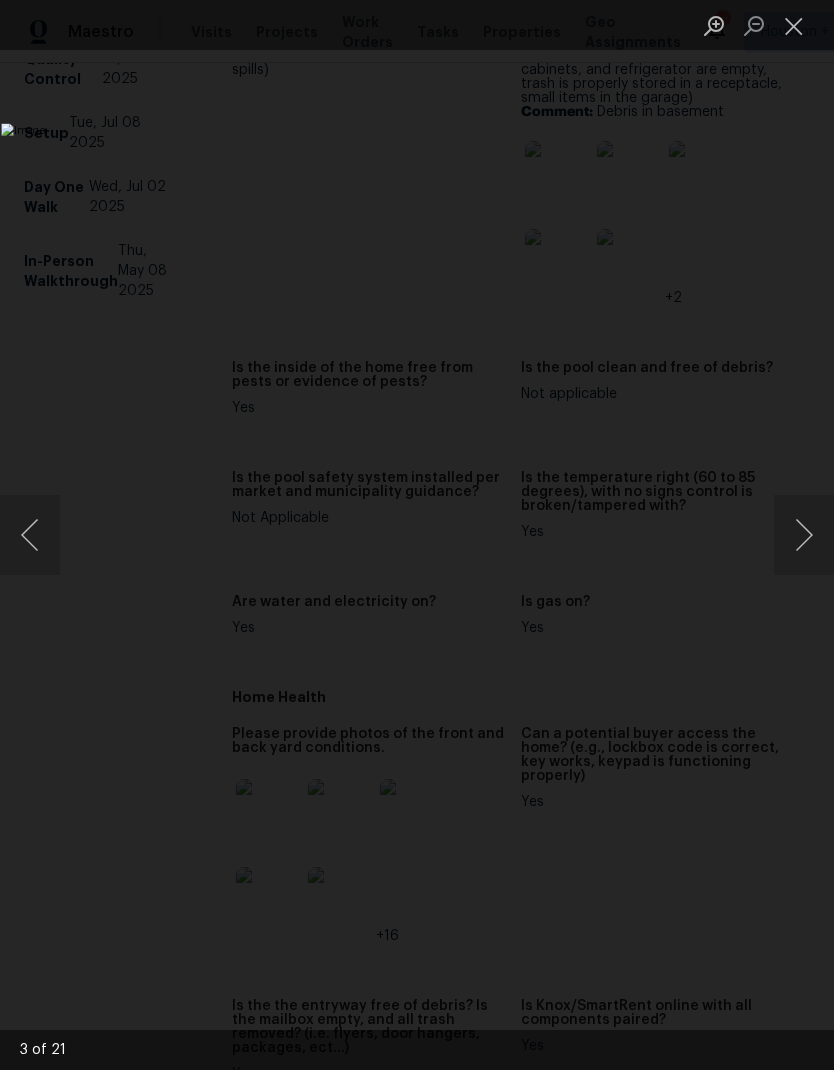 click at bounding box center (804, 535) 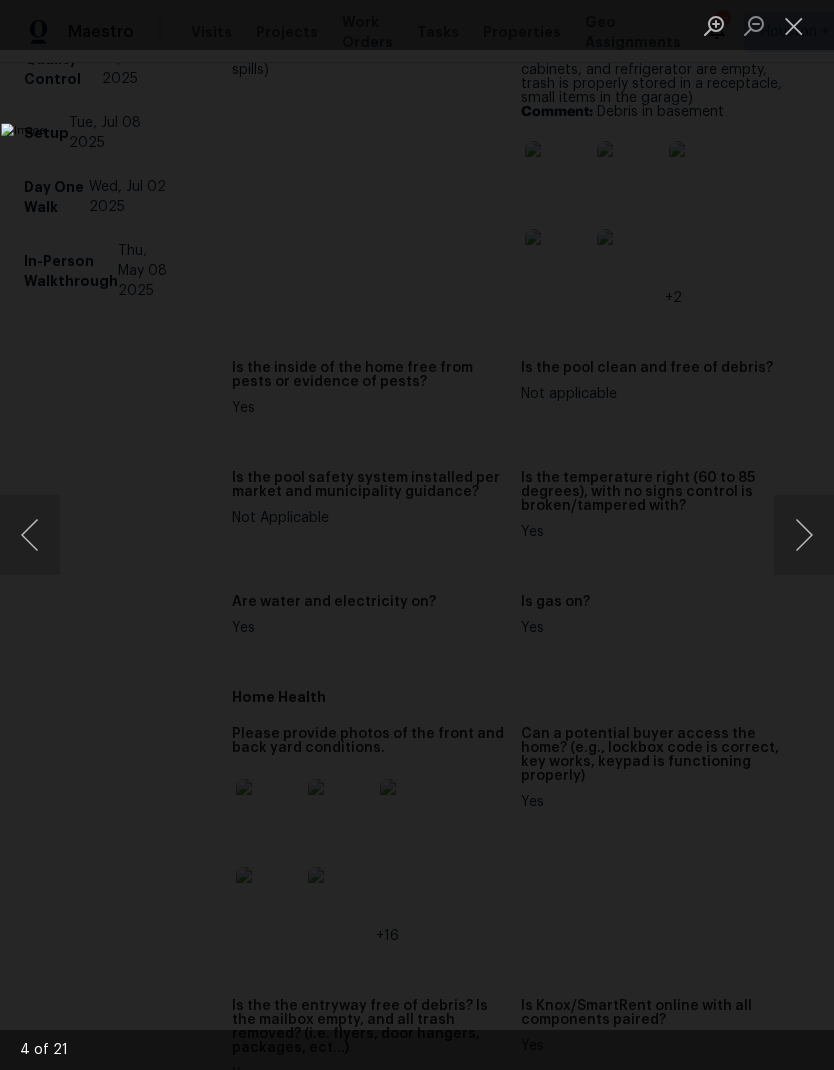 click at bounding box center [804, 535] 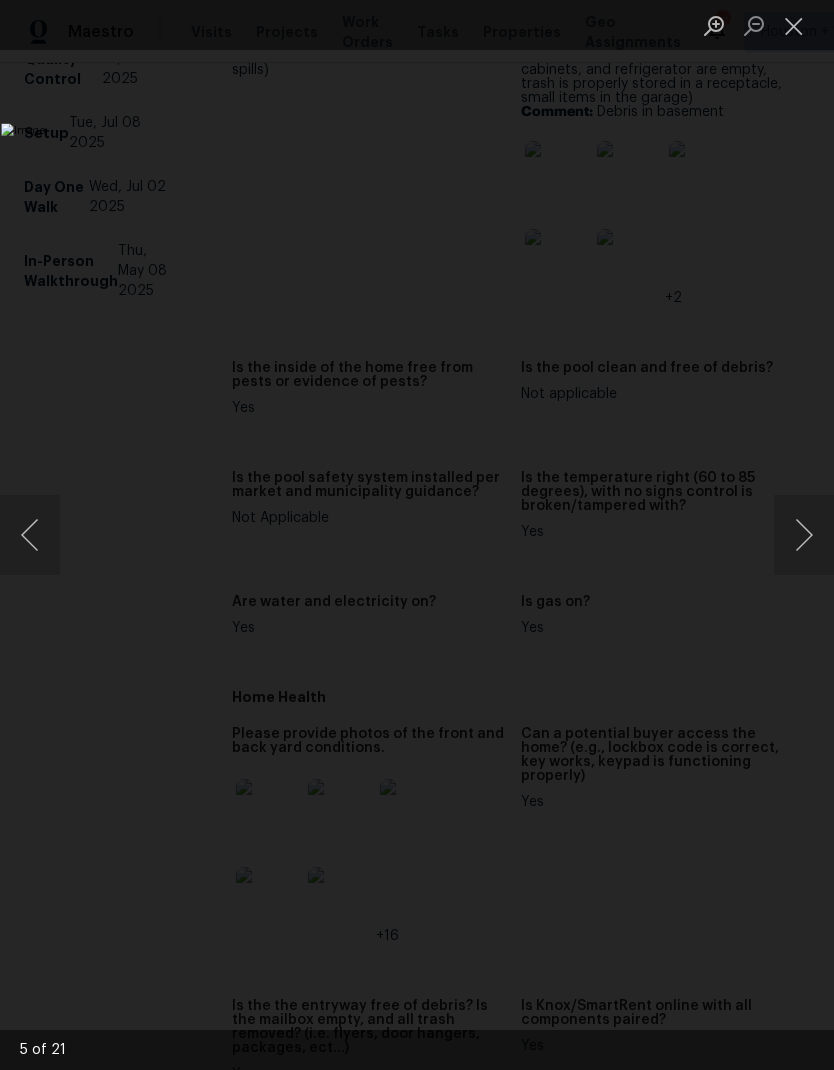 click at bounding box center (804, 535) 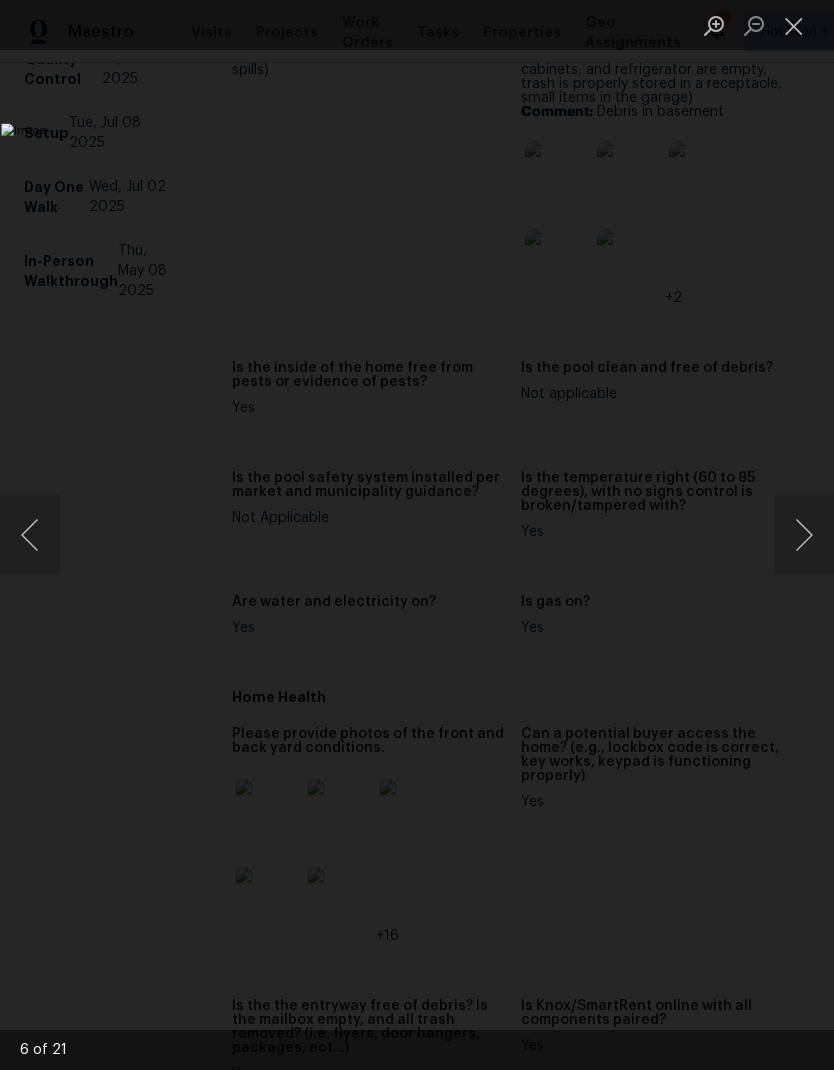 click at bounding box center (804, 535) 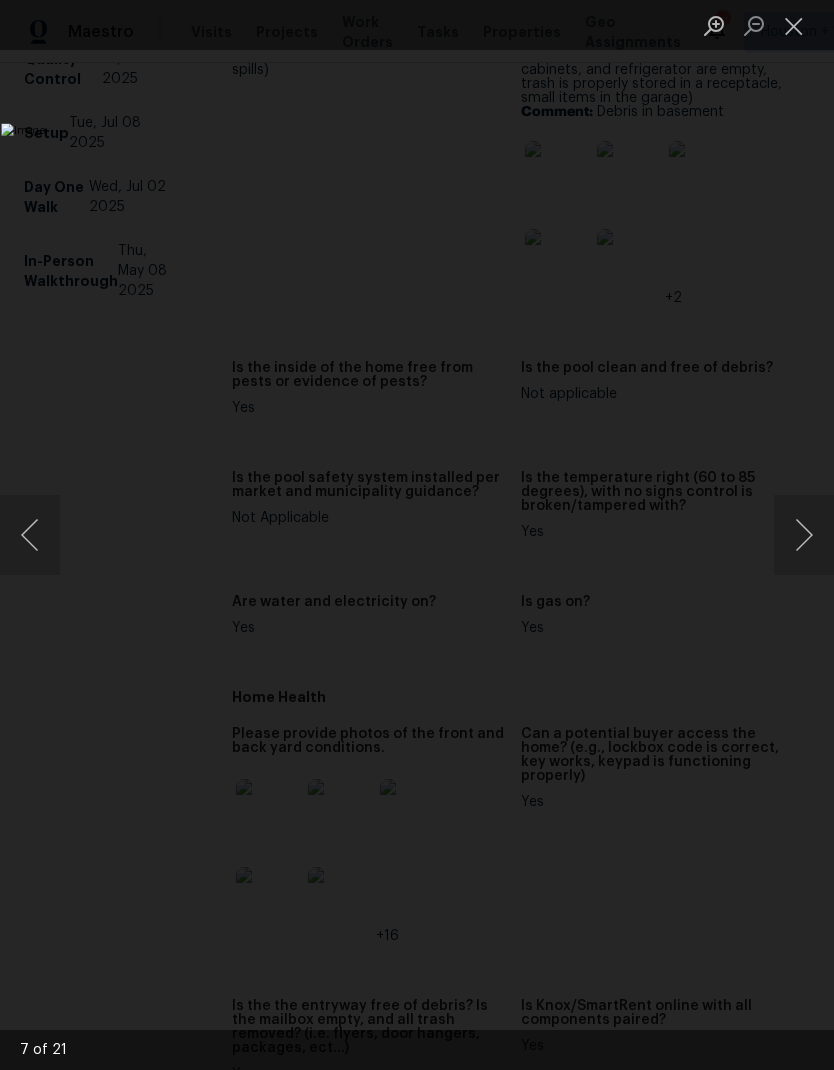 click at bounding box center [804, 535] 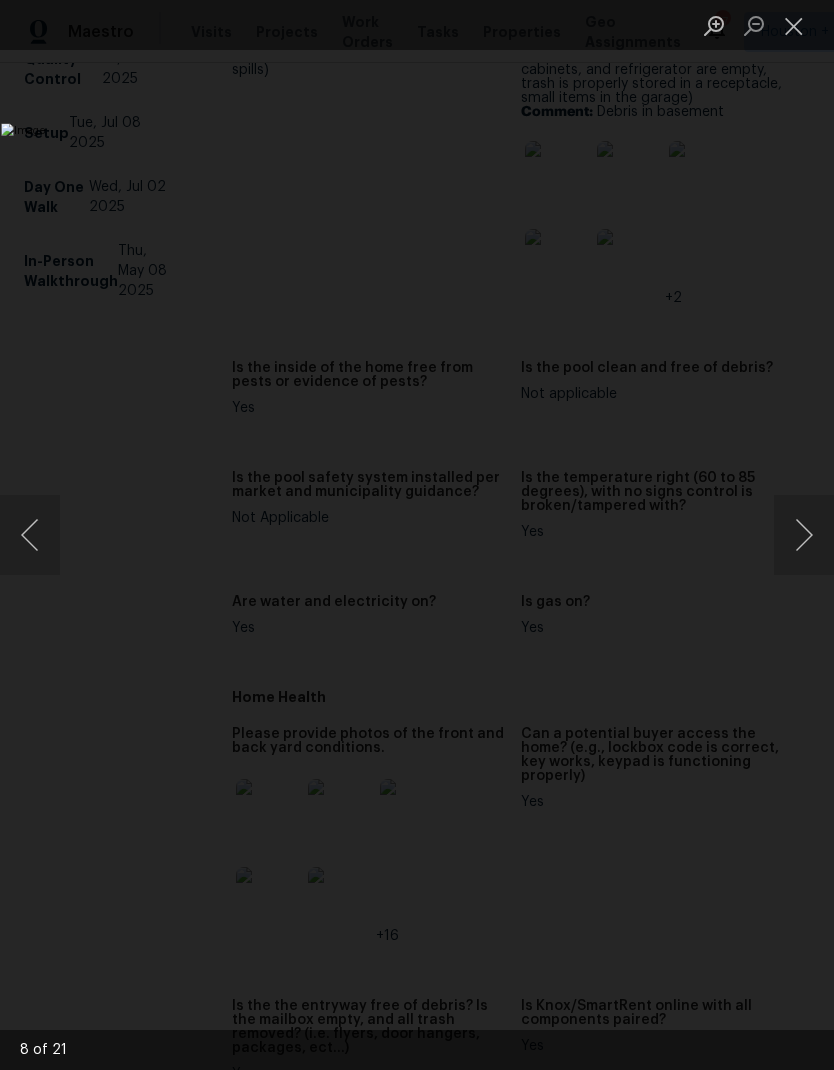 click at bounding box center (804, 535) 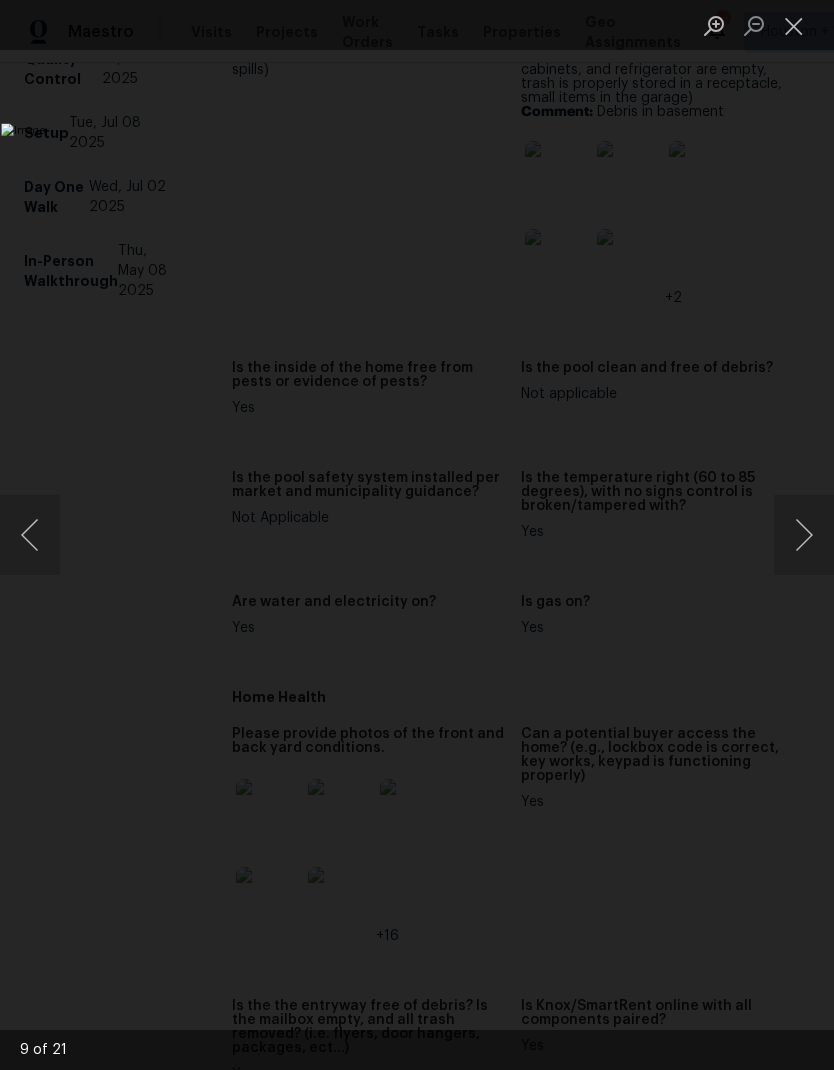 click at bounding box center (804, 535) 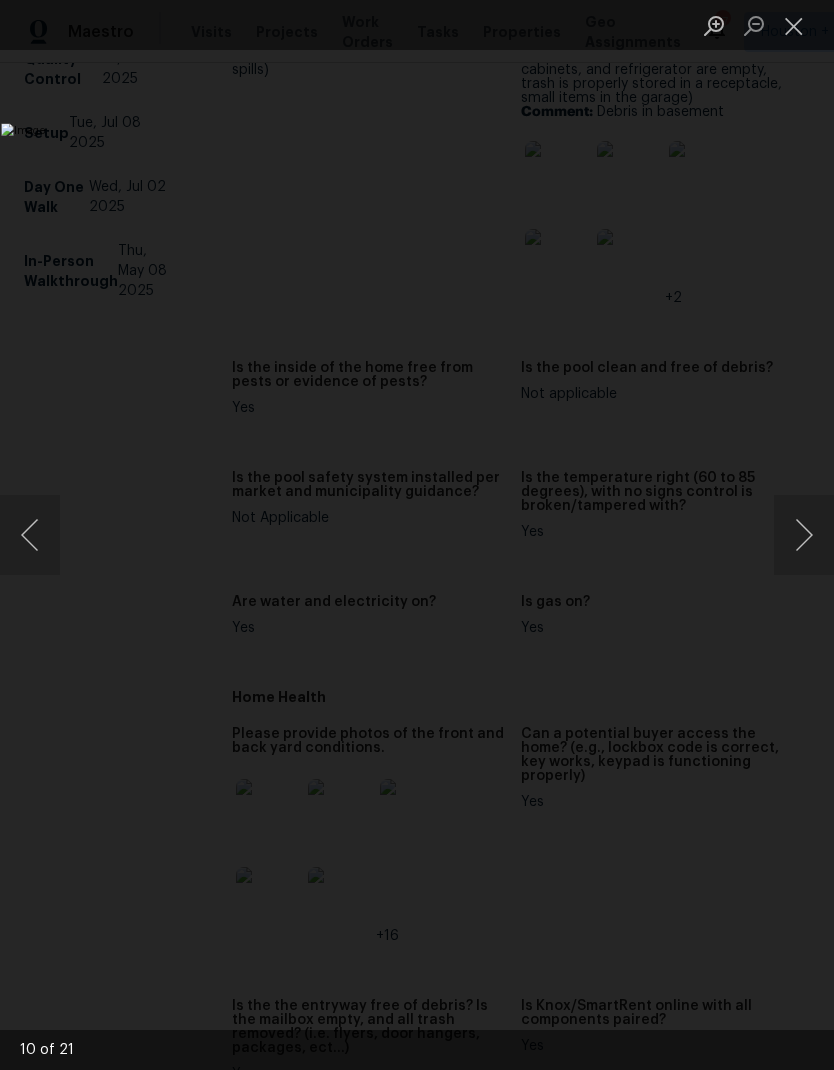 click at bounding box center (804, 535) 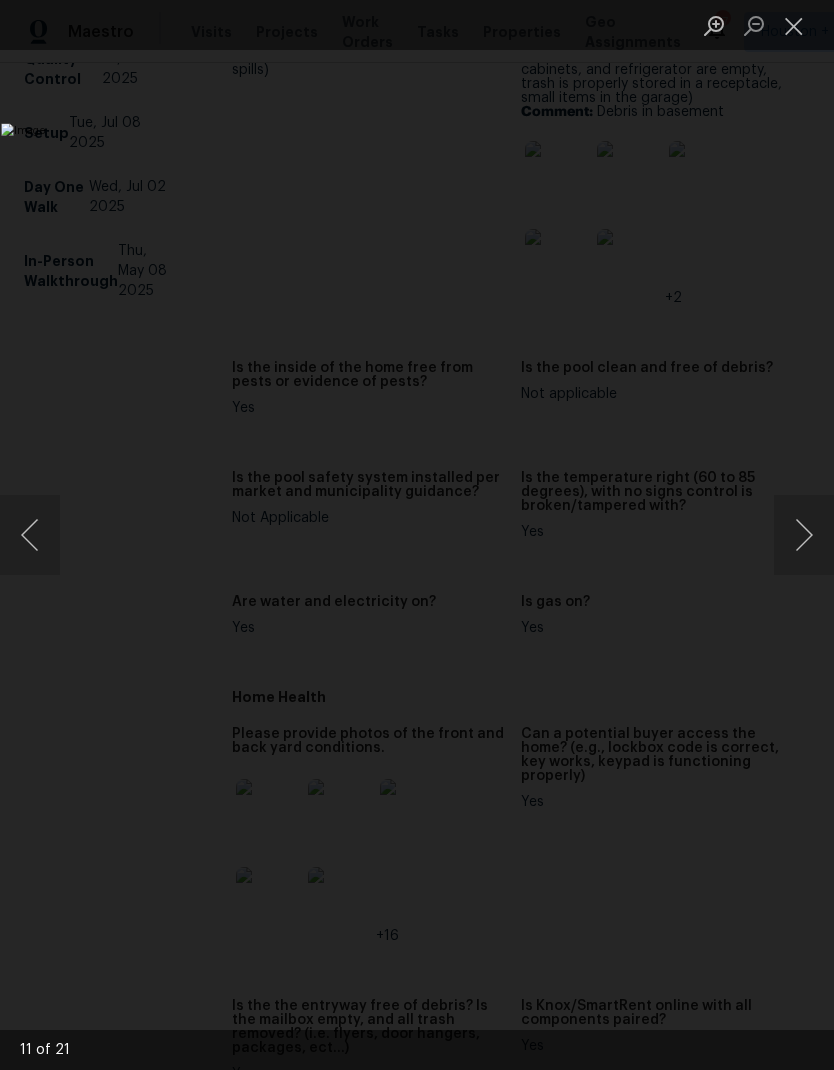 click at bounding box center (804, 535) 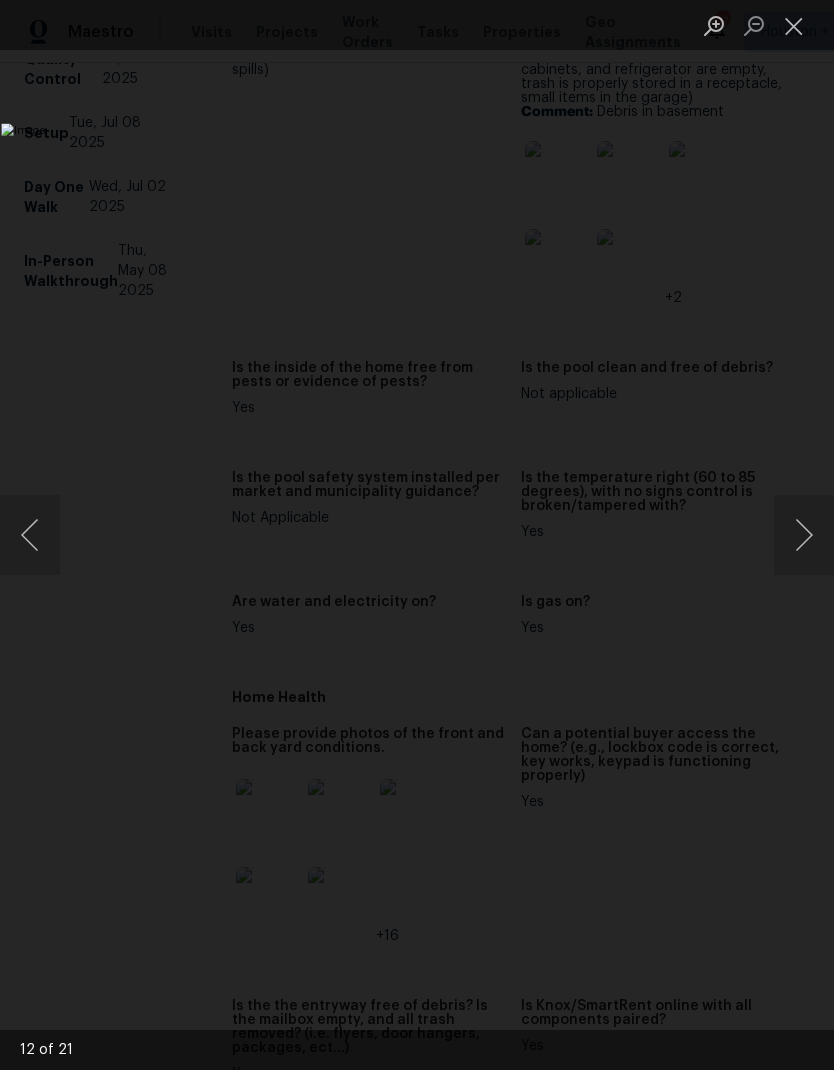 click at bounding box center [804, 535] 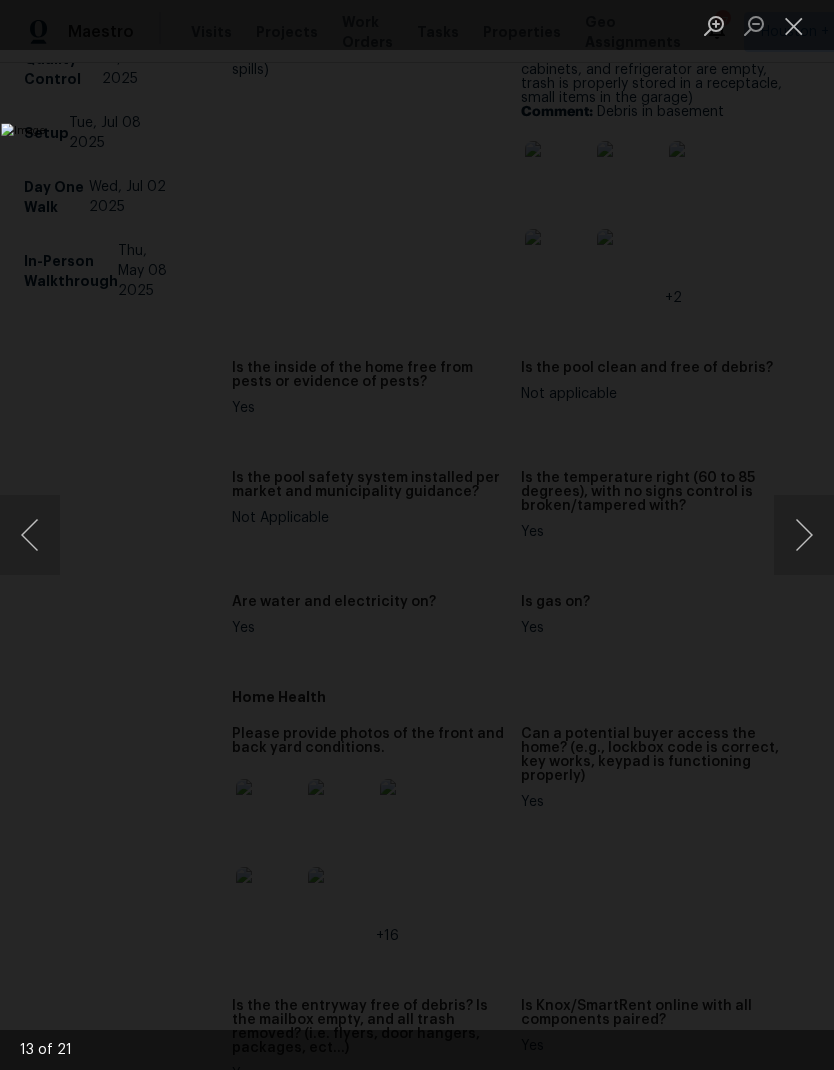 click at bounding box center (804, 535) 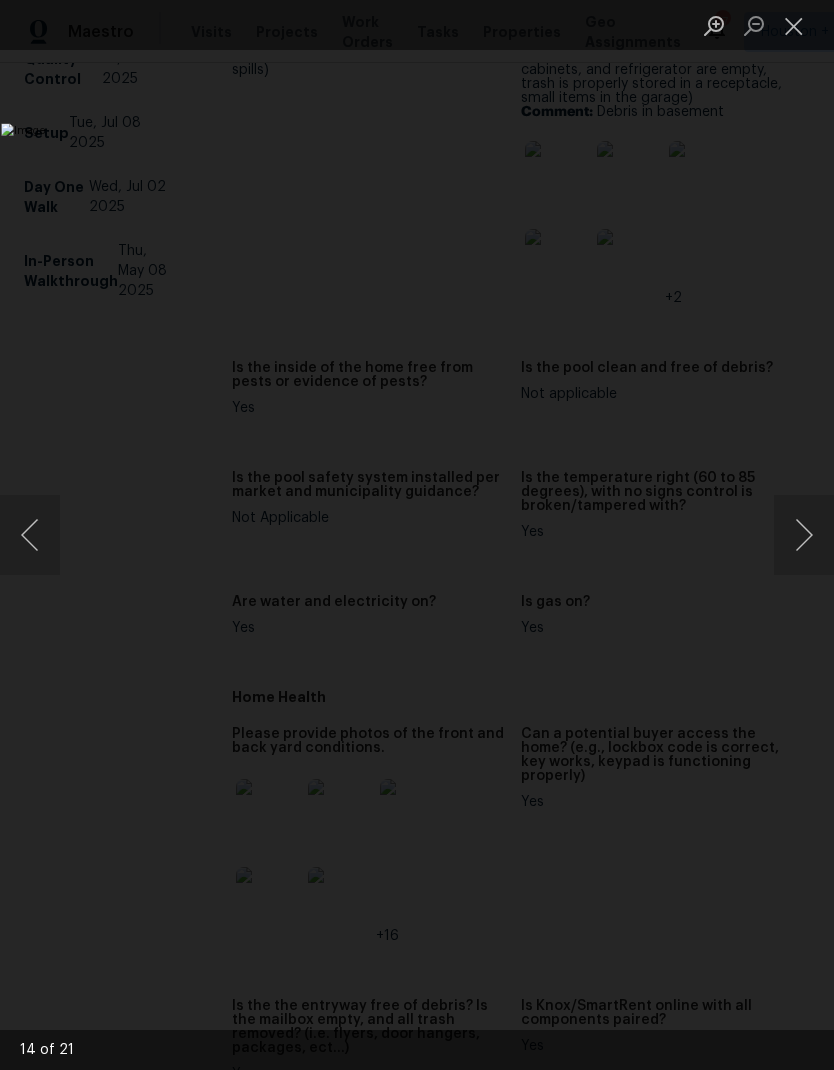 click at bounding box center [804, 535] 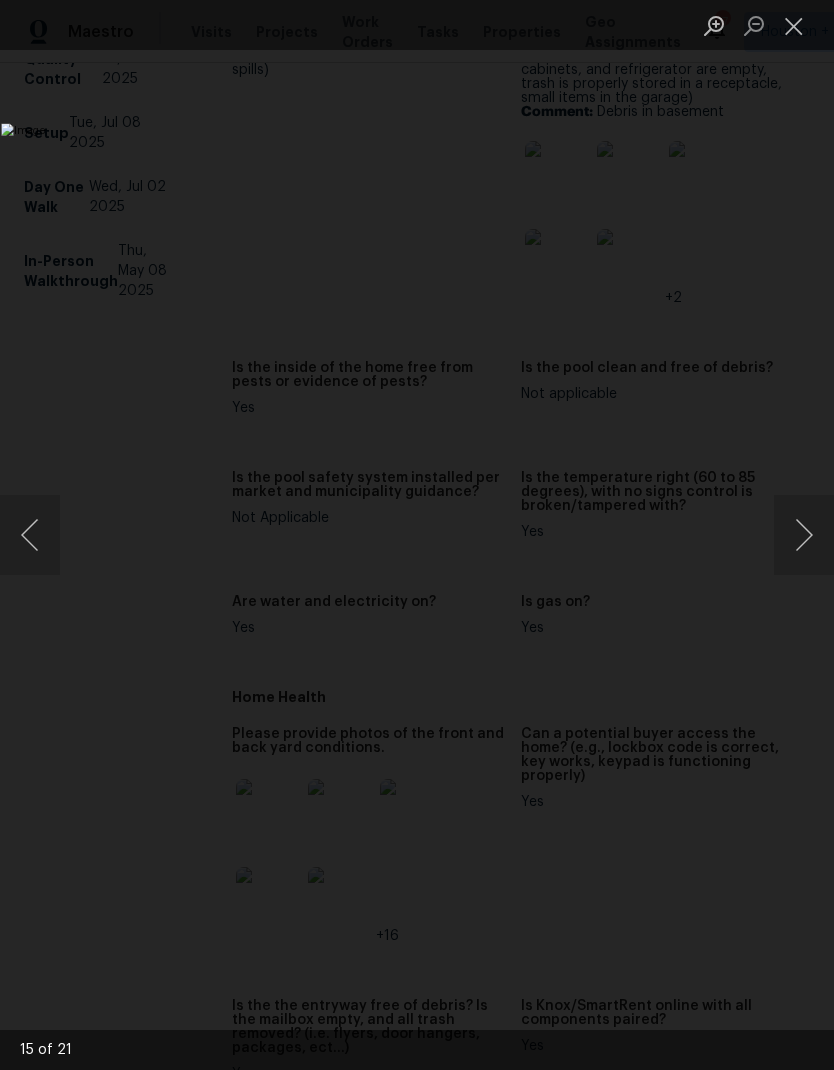 click at bounding box center [804, 535] 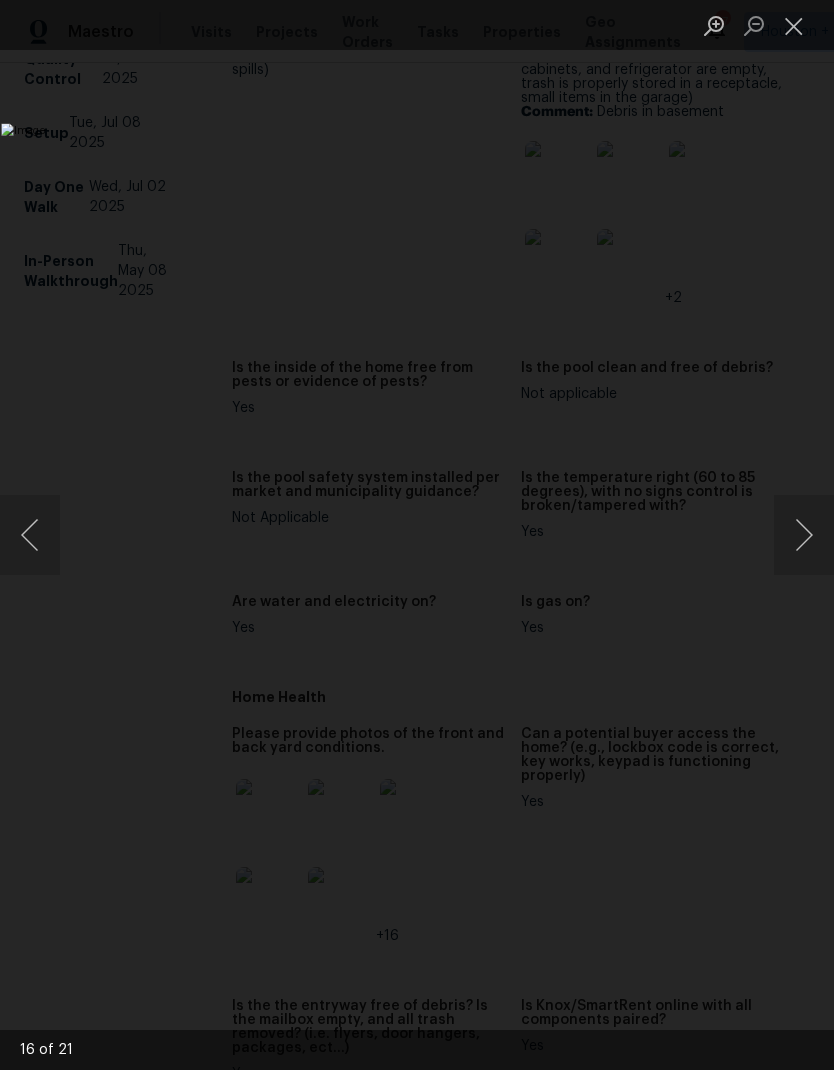 click at bounding box center (804, 535) 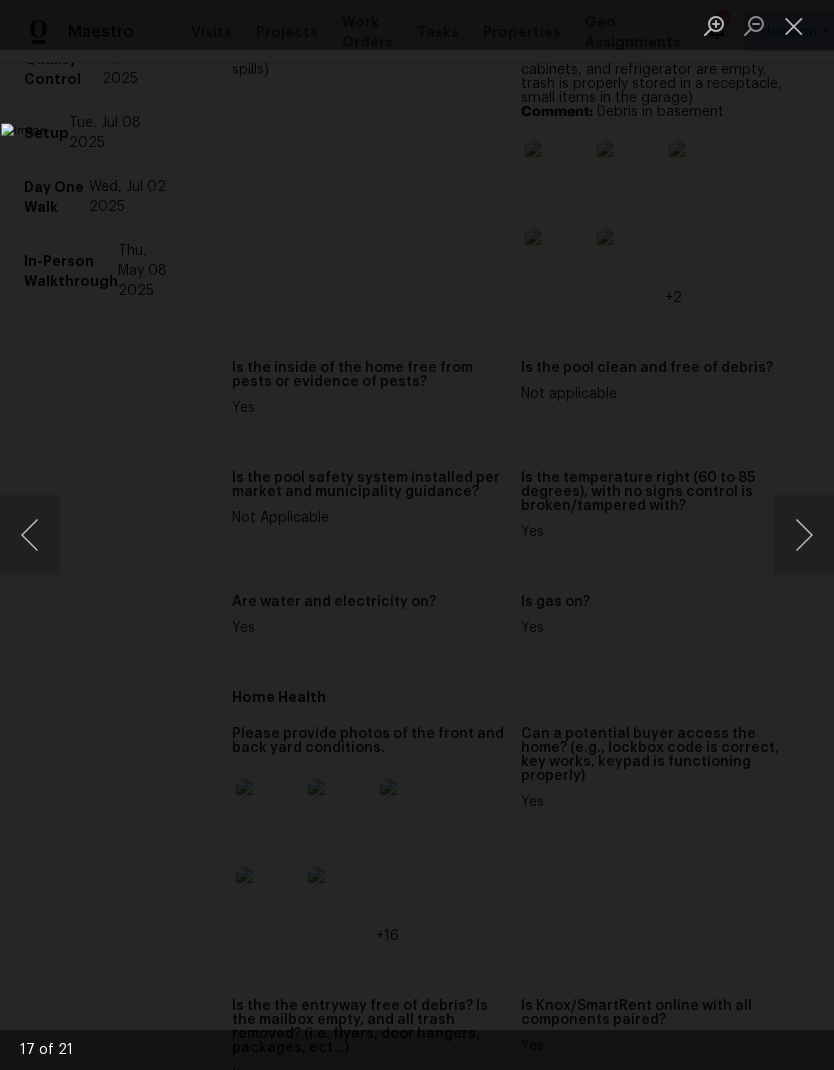 click at bounding box center [804, 535] 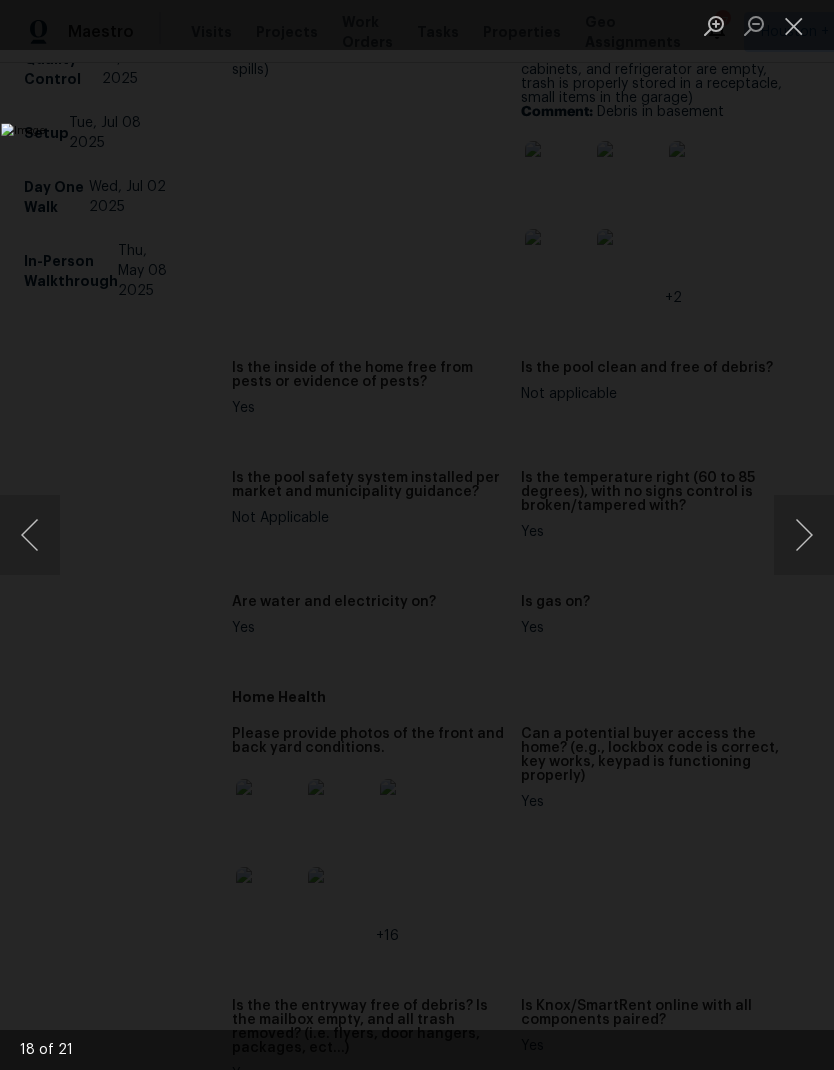 click at bounding box center (804, 535) 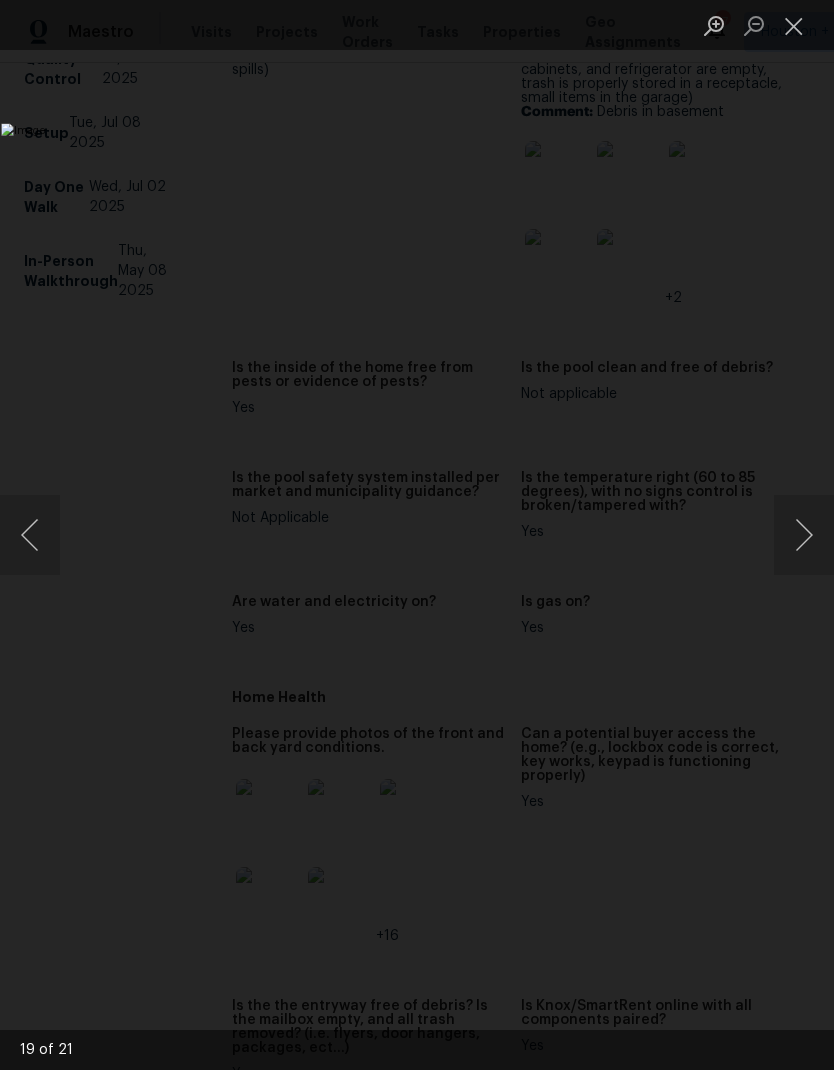 click at bounding box center (804, 535) 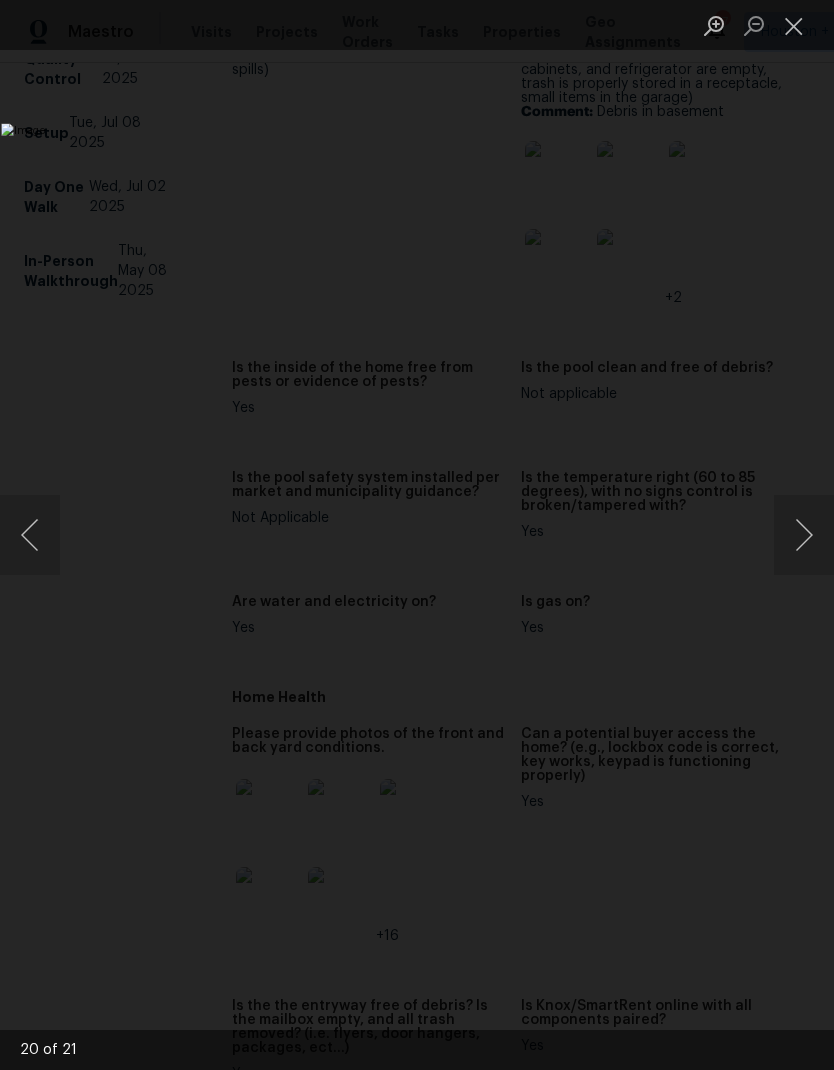 click at bounding box center [794, 25] 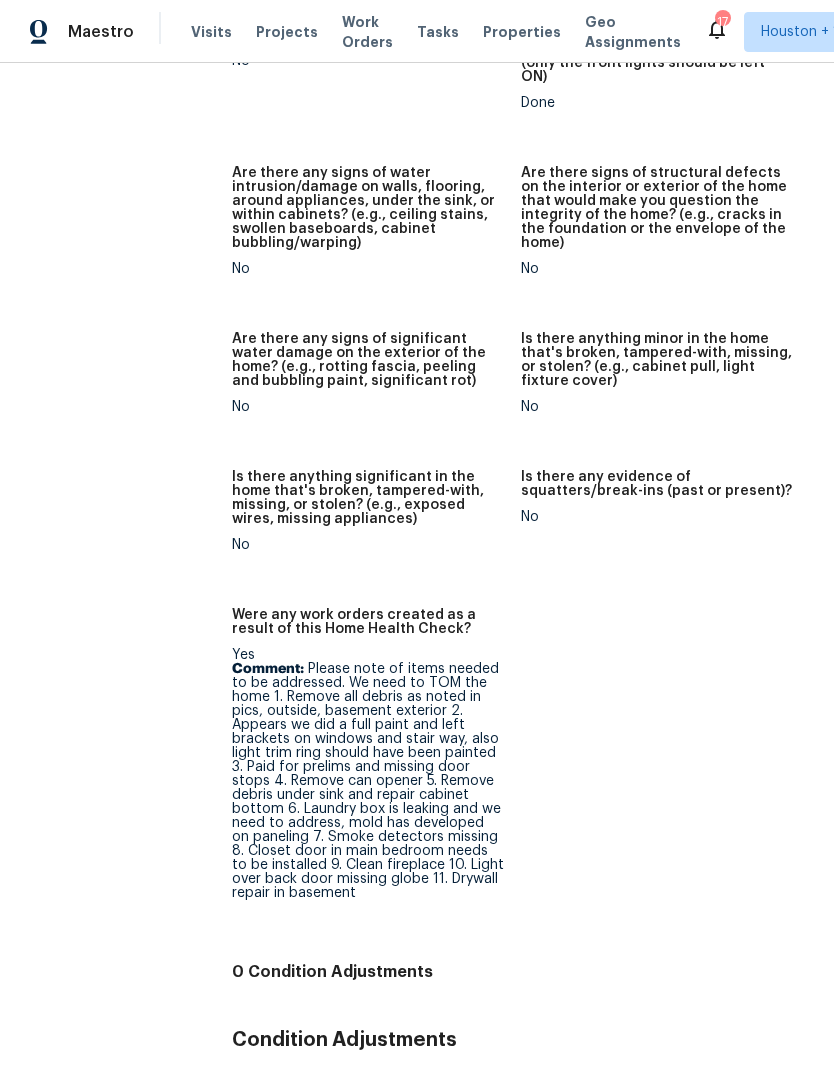 scroll, scrollTop: 1870, scrollLeft: 0, axis: vertical 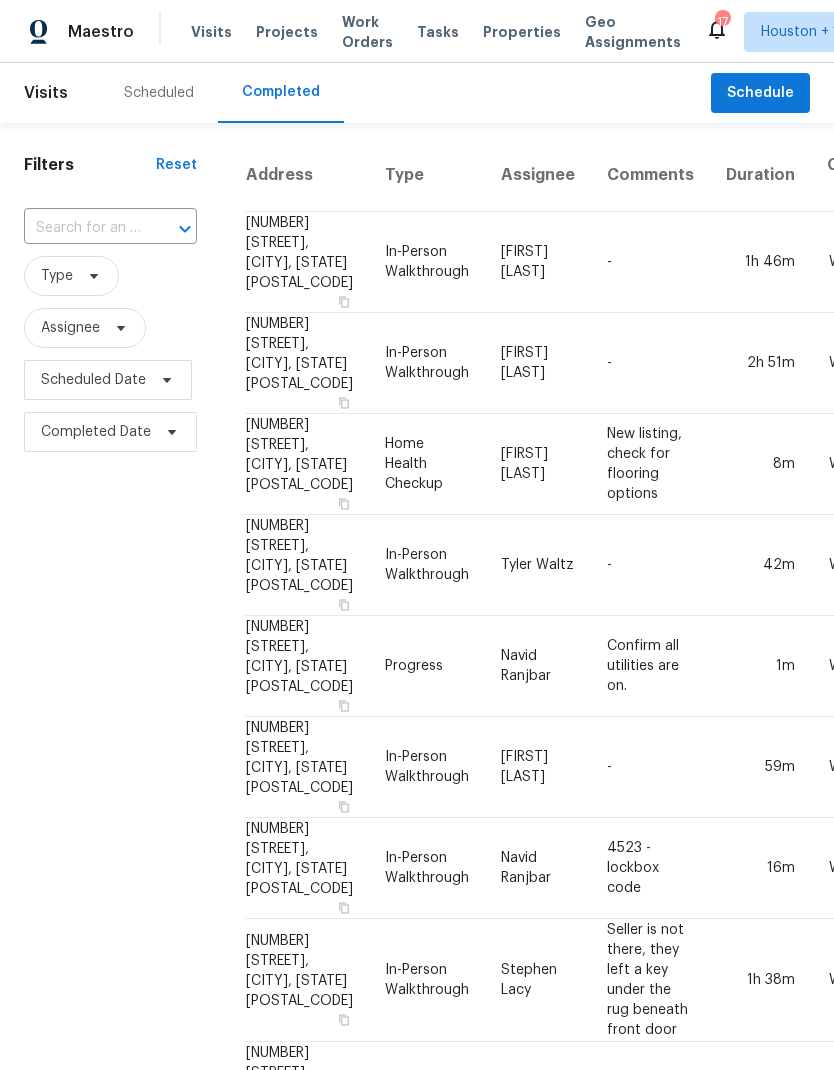 click at bounding box center (82, 228) 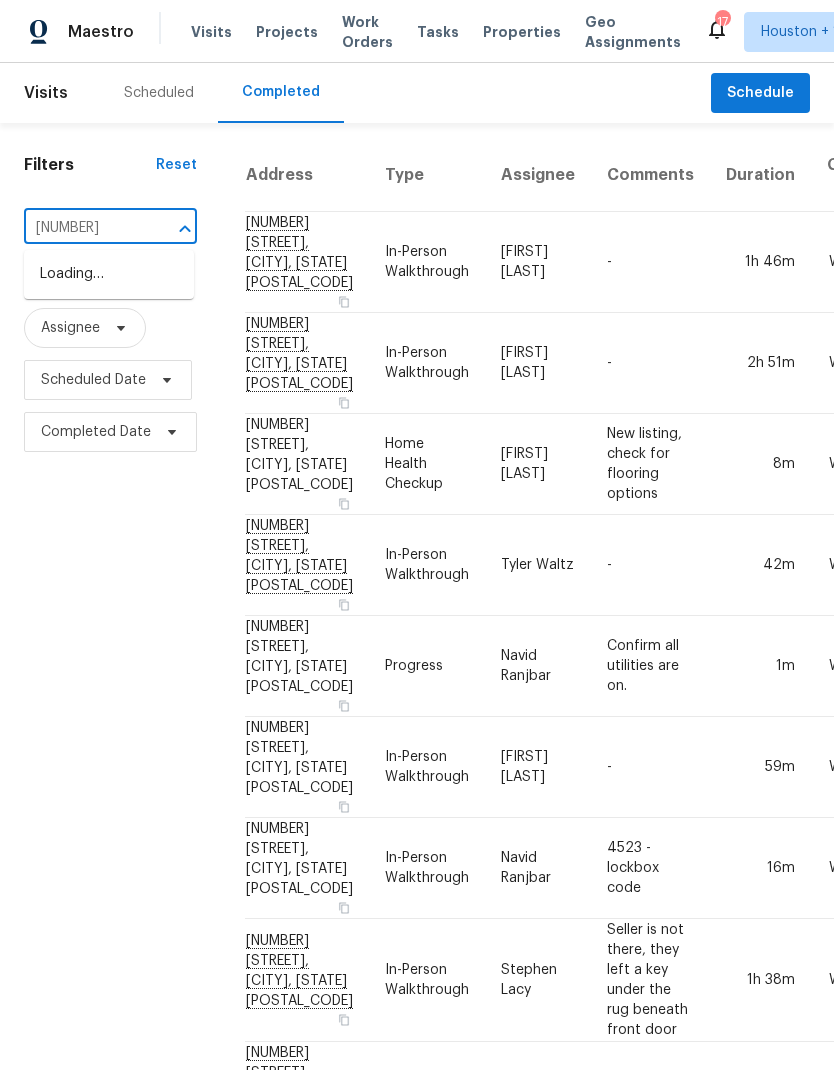 type on "[NUMBER] [STREET]" 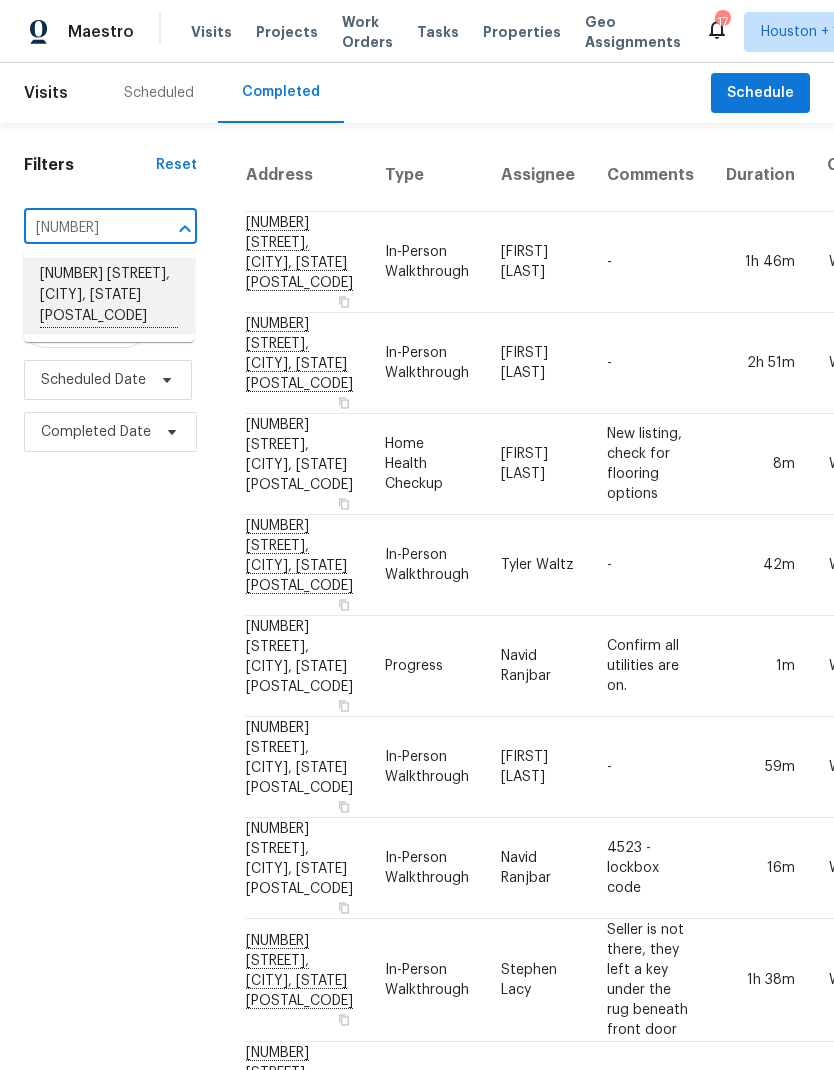 click on "[NUMBER] [STREET], [CITY], [STATE] [POSTAL_CODE]" at bounding box center (109, 296) 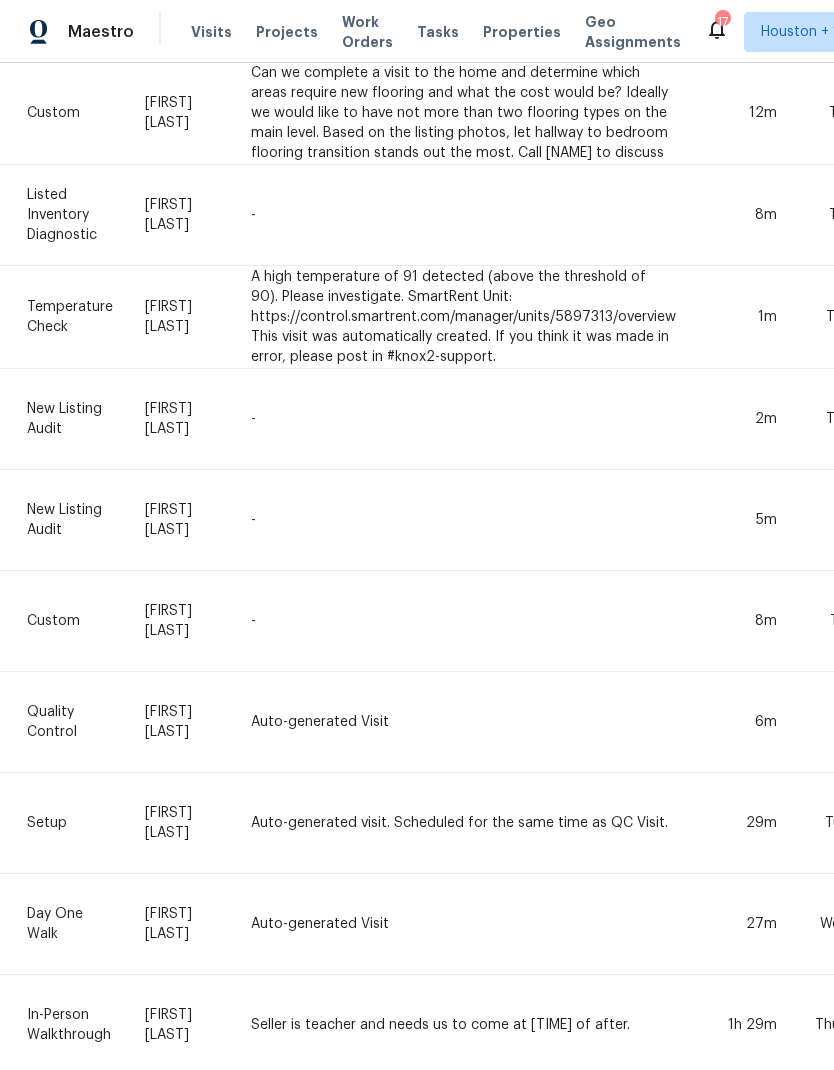 scroll, scrollTop: 0, scrollLeft: 0, axis: both 